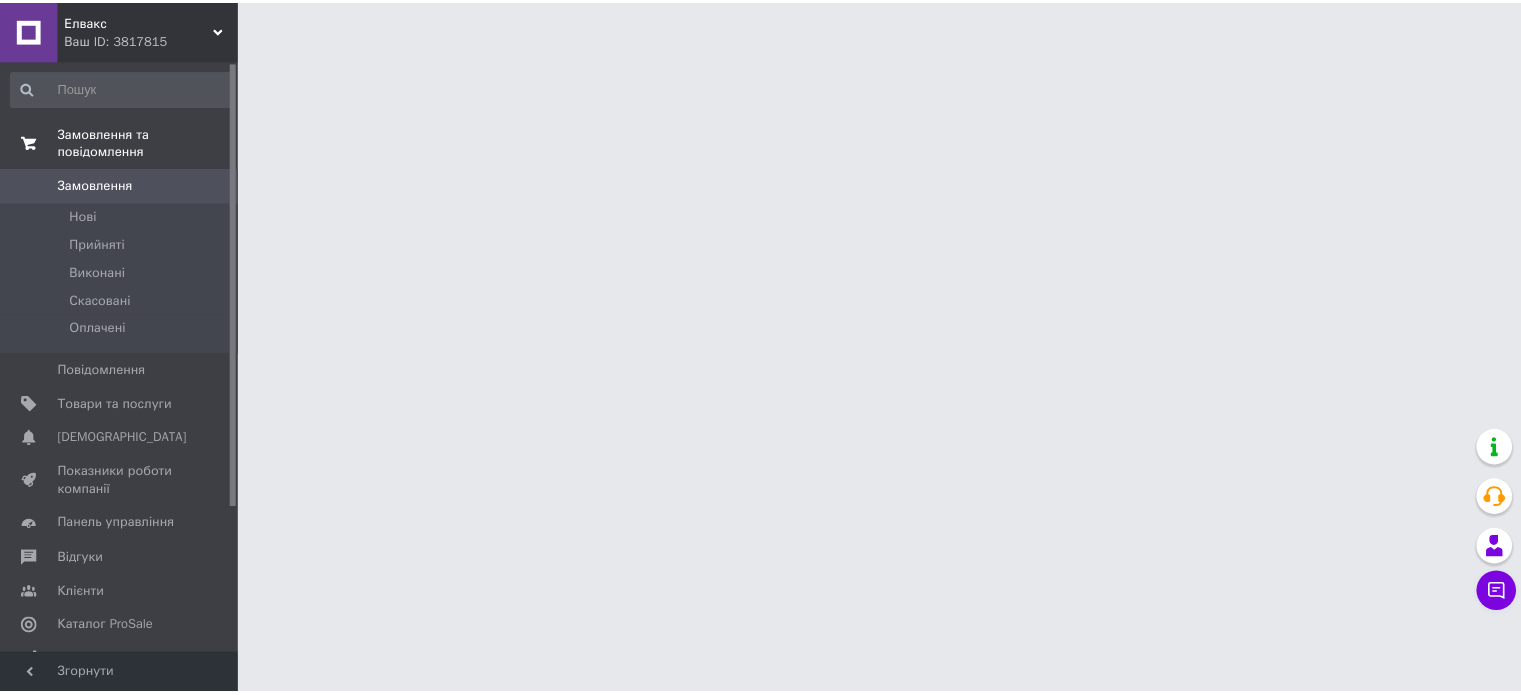 scroll, scrollTop: 0, scrollLeft: 0, axis: both 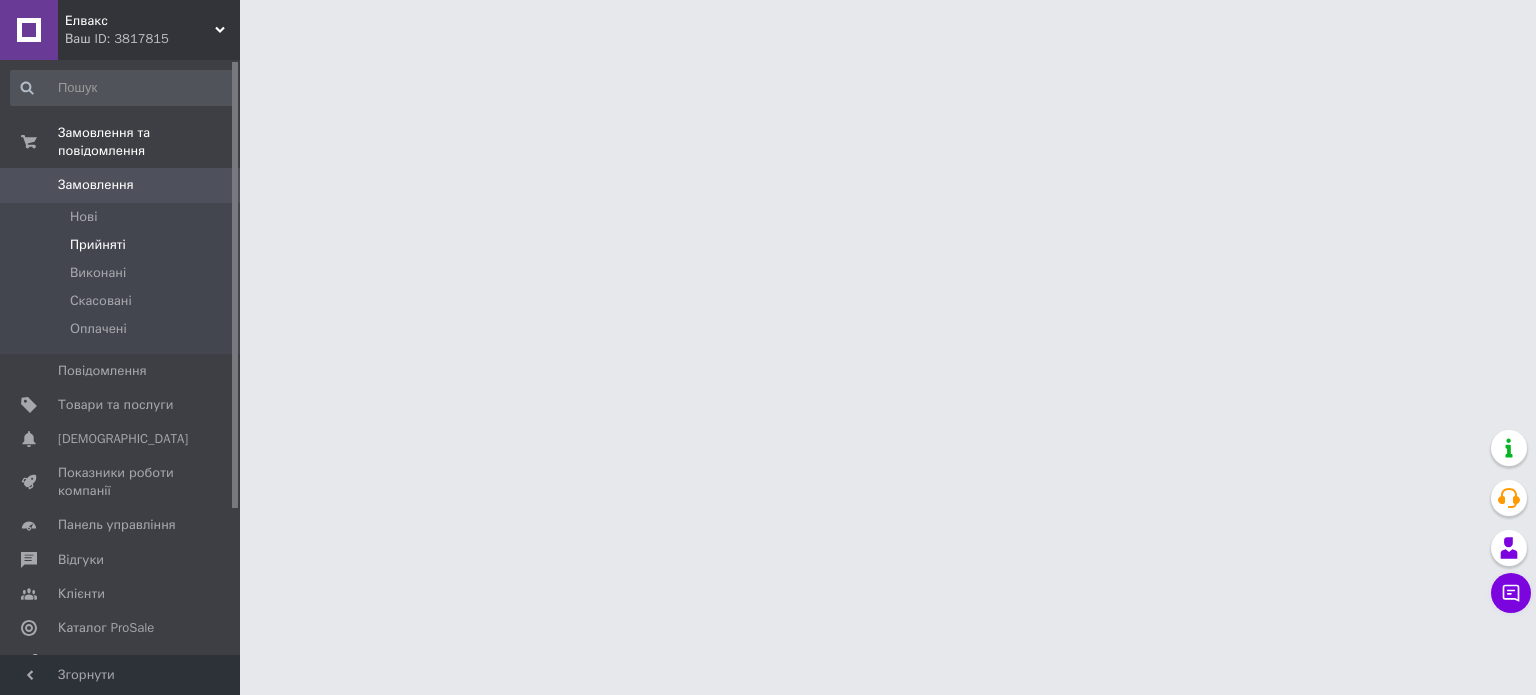 click on "Прийняті" at bounding box center [98, 245] 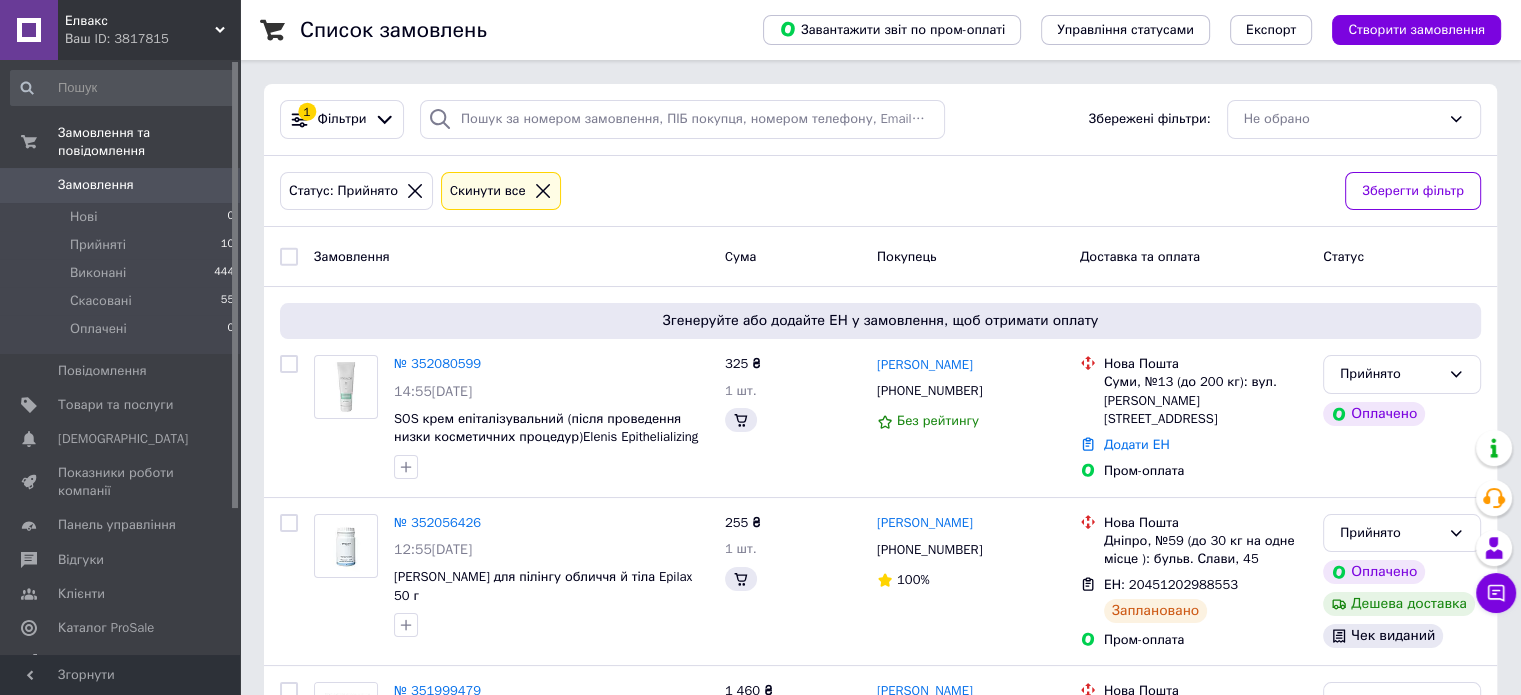click 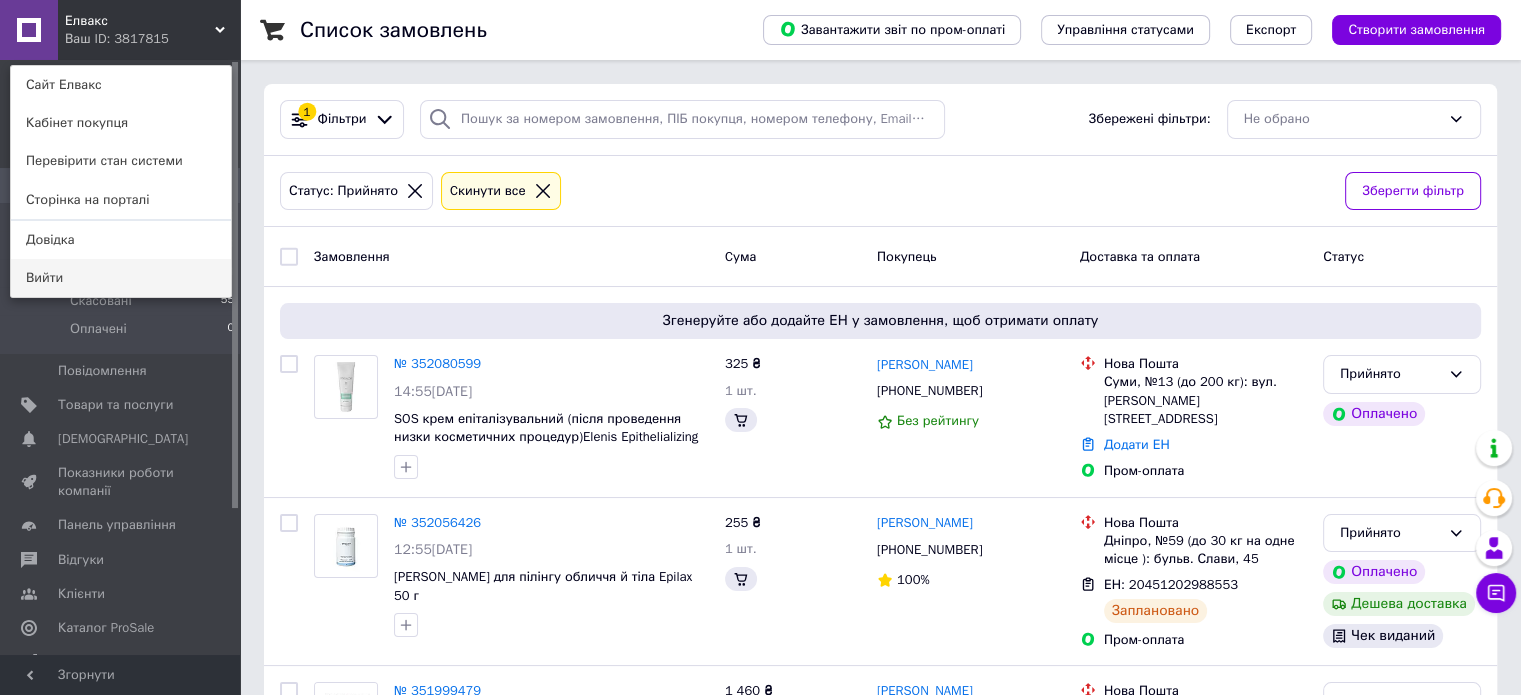 click on "Вийти" at bounding box center (121, 278) 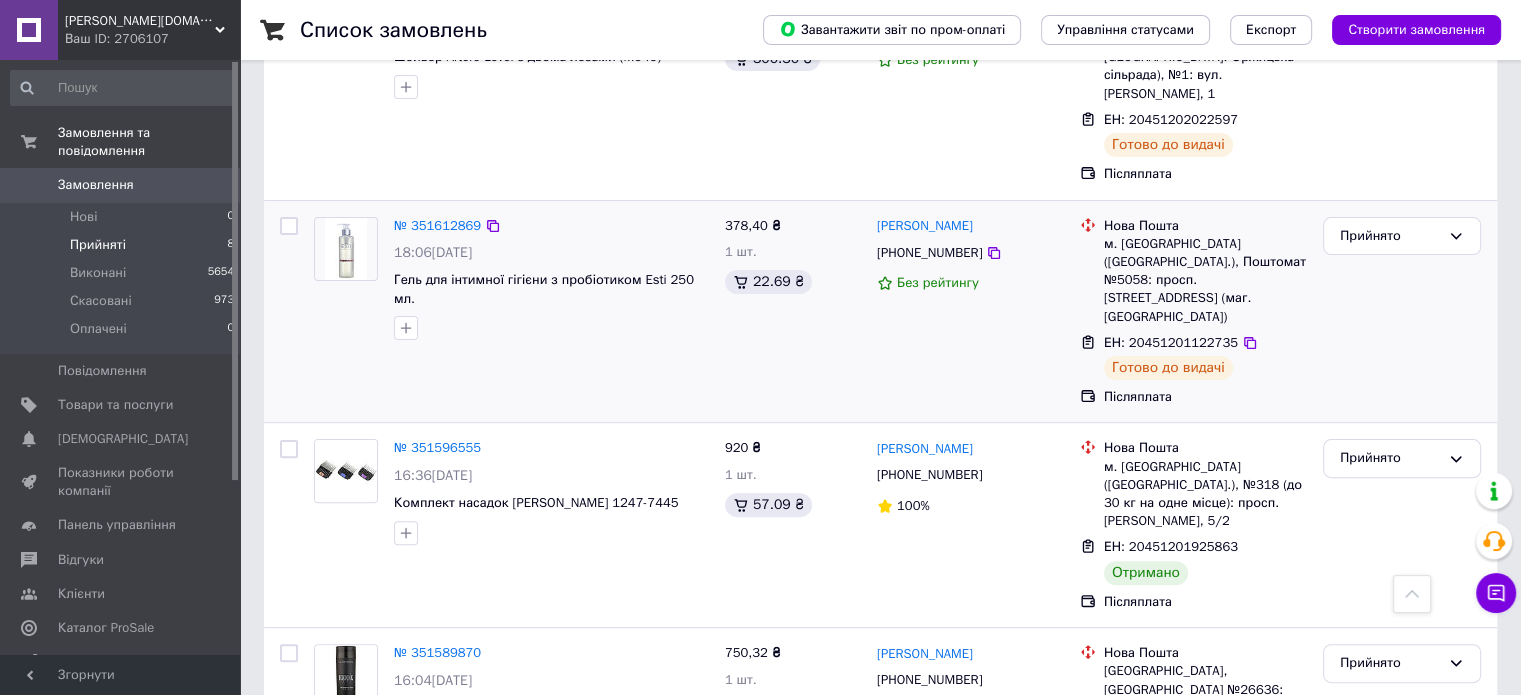 scroll, scrollTop: 500, scrollLeft: 0, axis: vertical 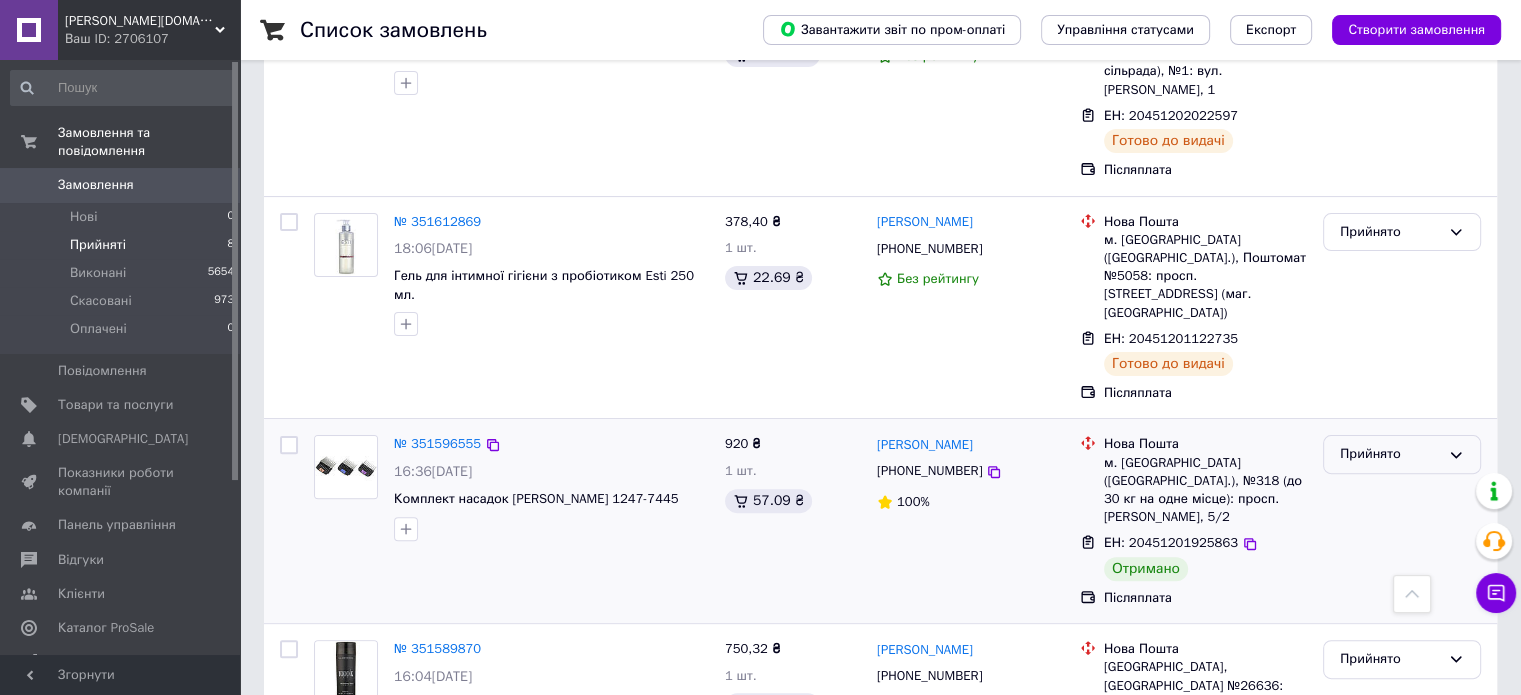 click on "Прийнято" at bounding box center [1390, 454] 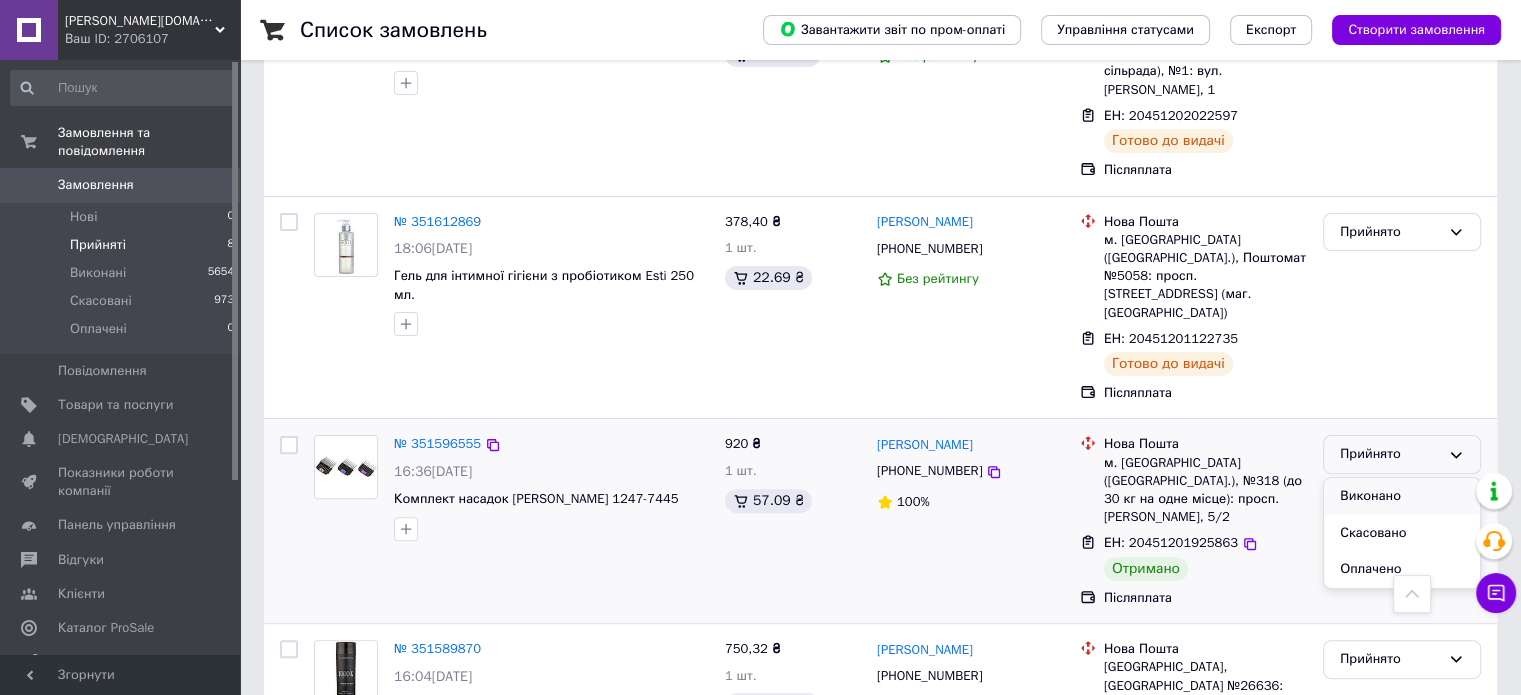 click on "Виконано" at bounding box center [1402, 496] 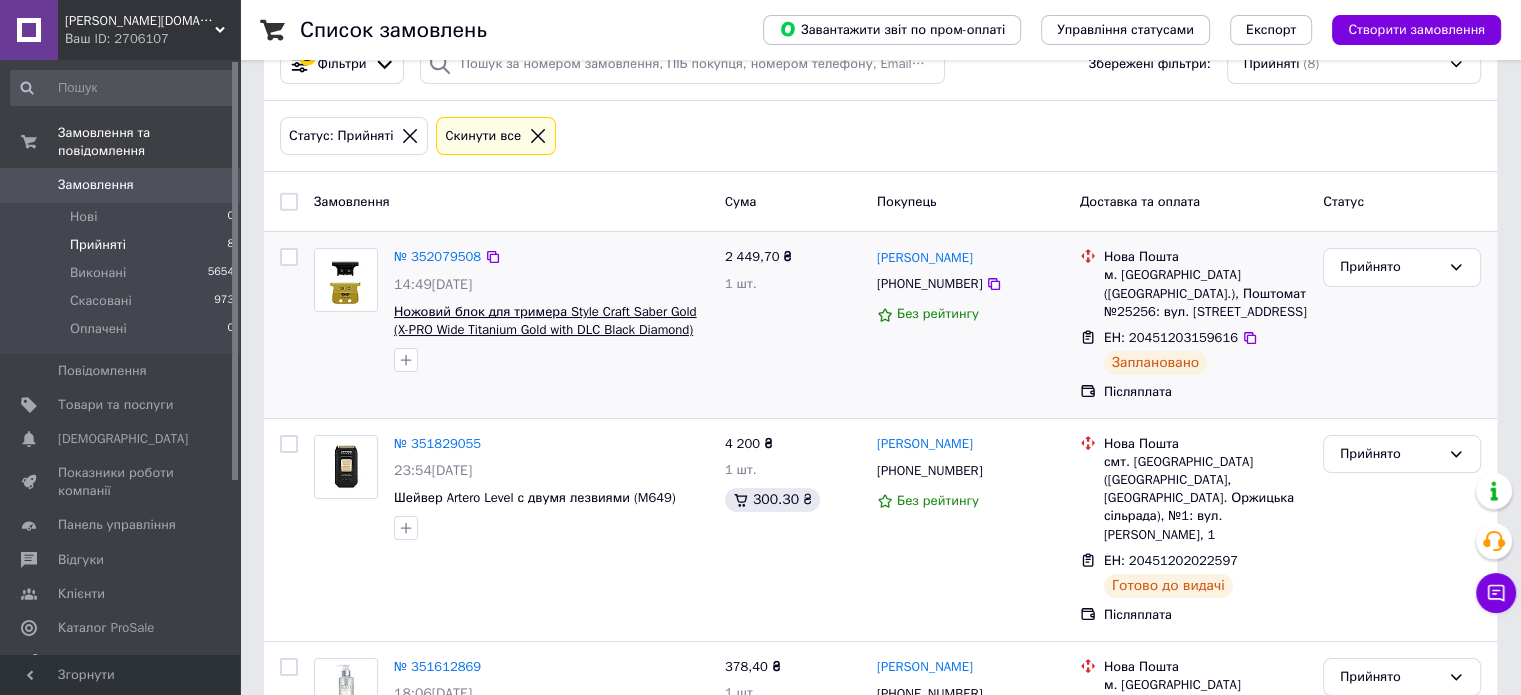 scroll, scrollTop: 25, scrollLeft: 0, axis: vertical 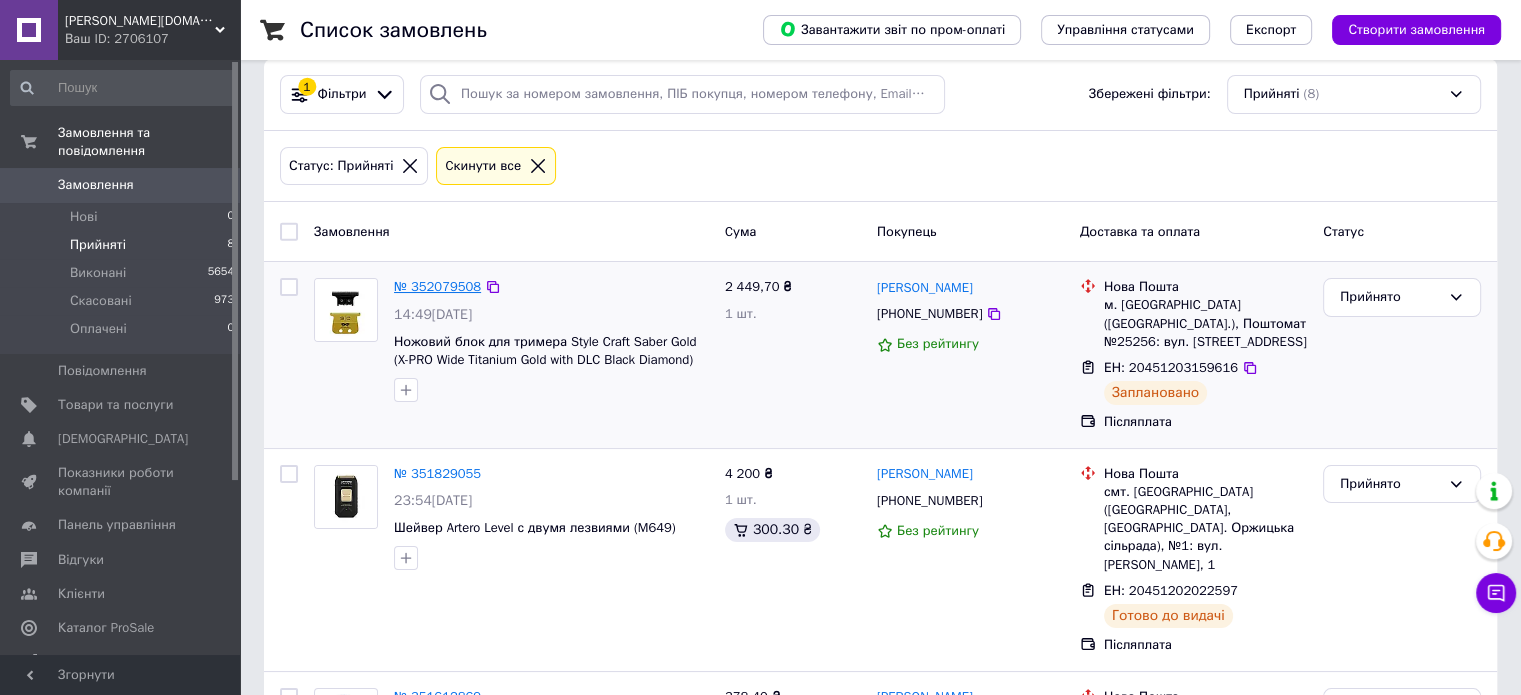 click on "№ 352079508" at bounding box center (437, 286) 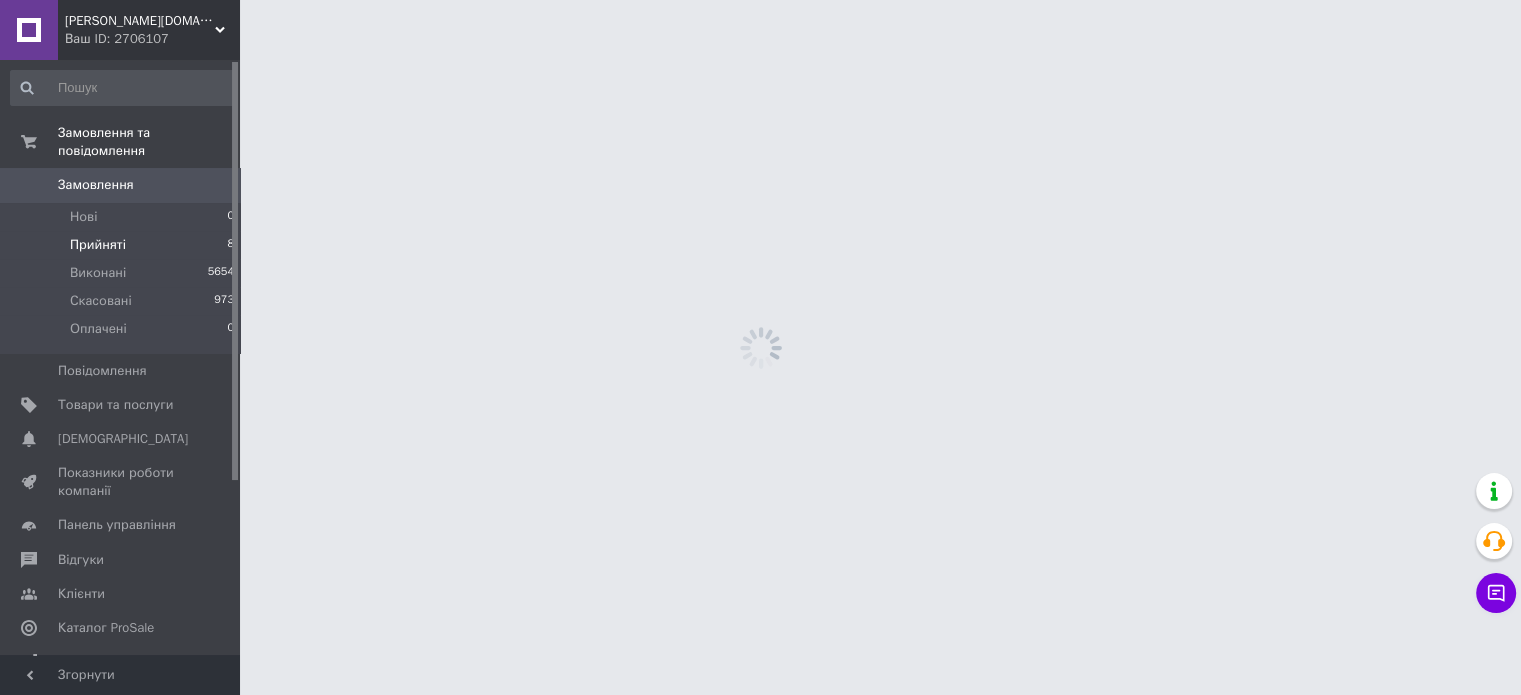 scroll, scrollTop: 0, scrollLeft: 0, axis: both 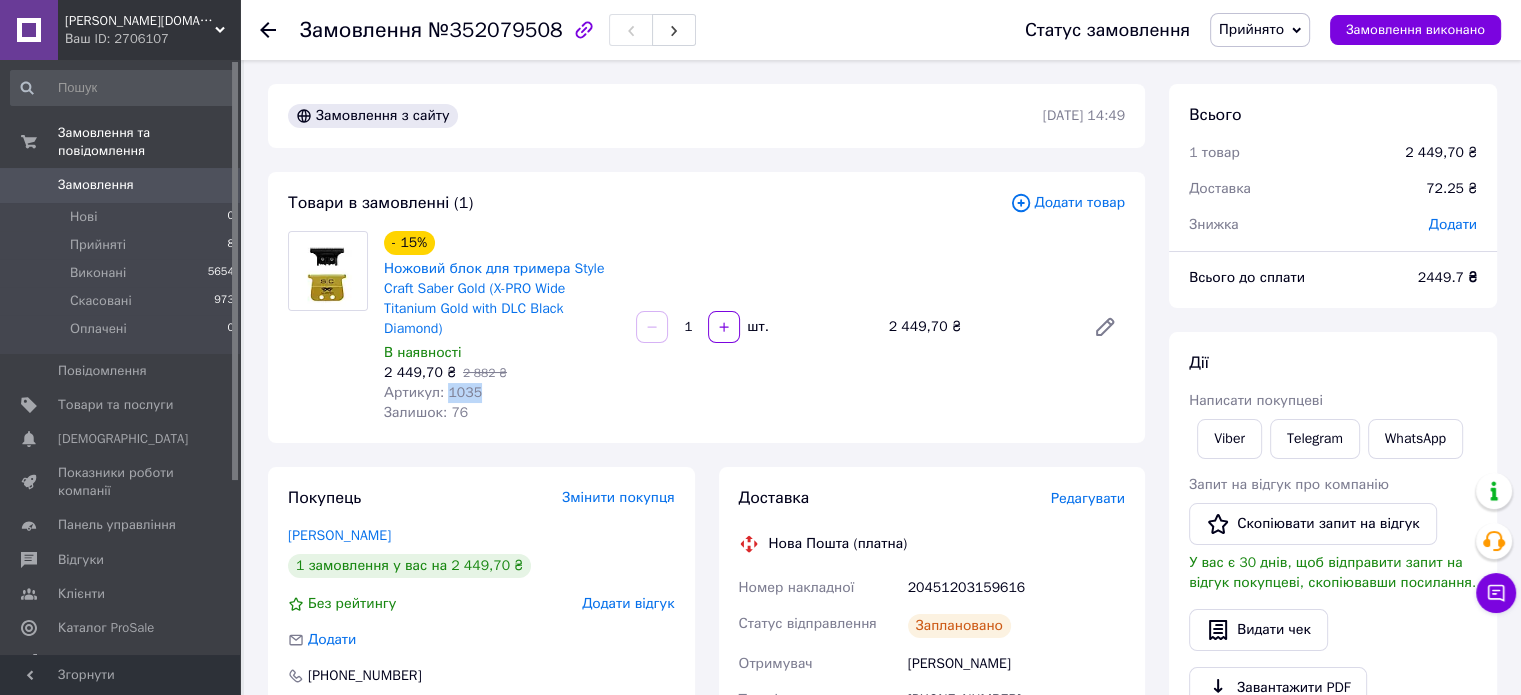 drag, startPoint x: 444, startPoint y: 394, endPoint x: 484, endPoint y: 399, distance: 40.311287 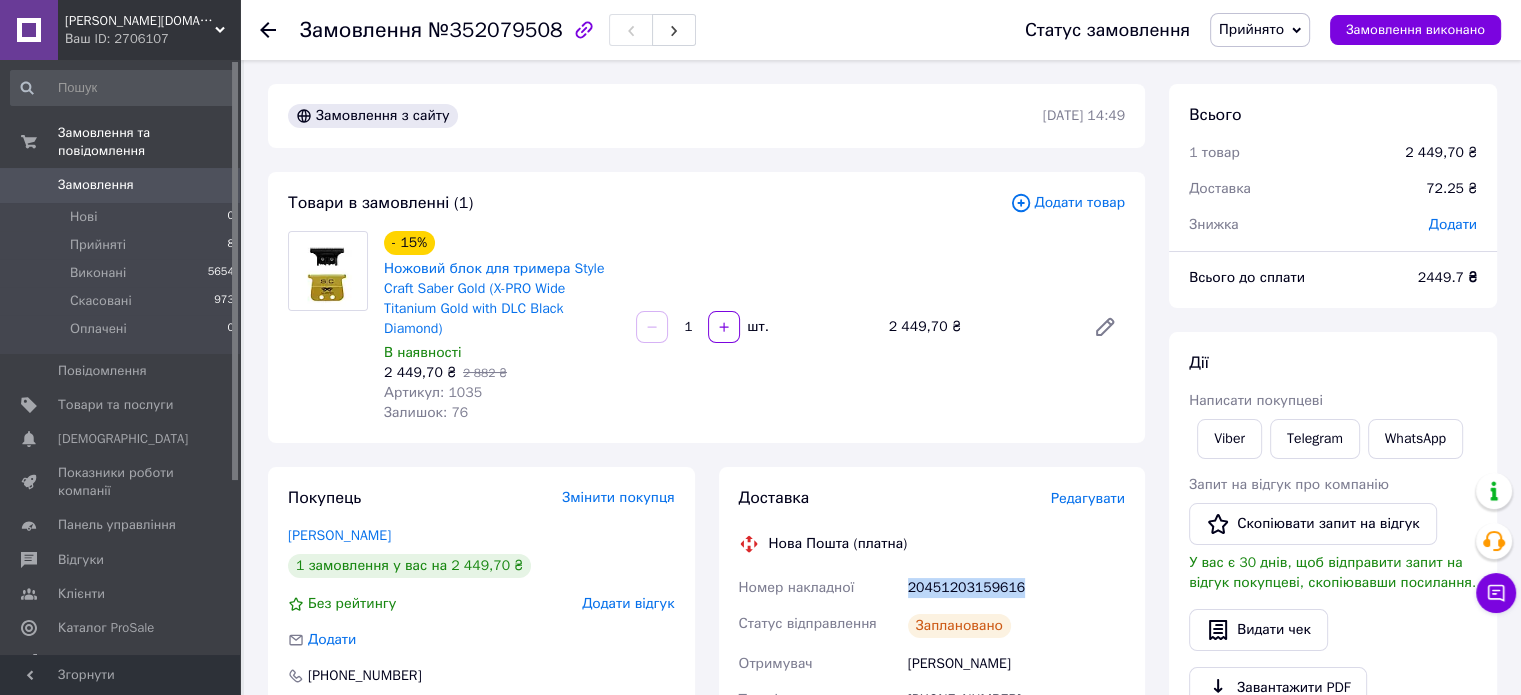 drag, startPoint x: 1016, startPoint y: 593, endPoint x: 910, endPoint y: 587, distance: 106.16968 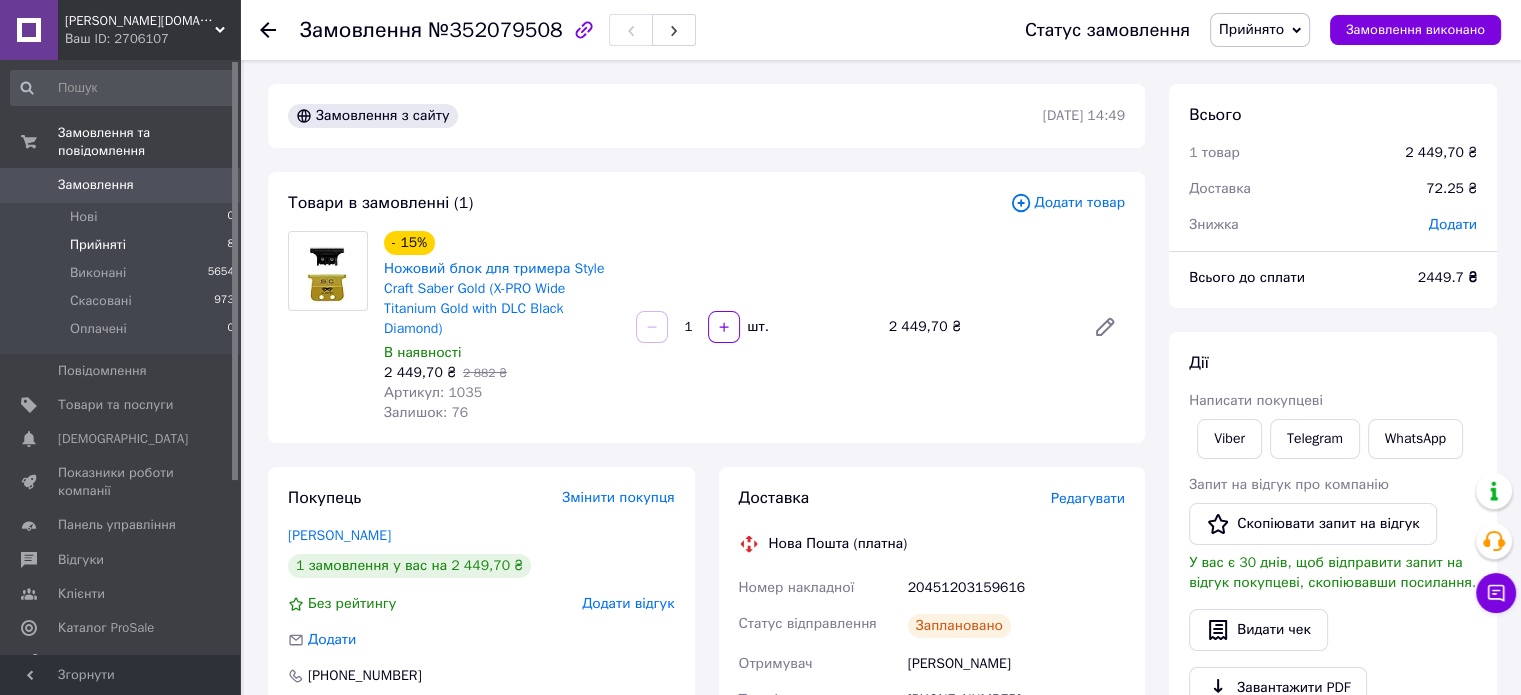 click on "Прийняті" at bounding box center (98, 245) 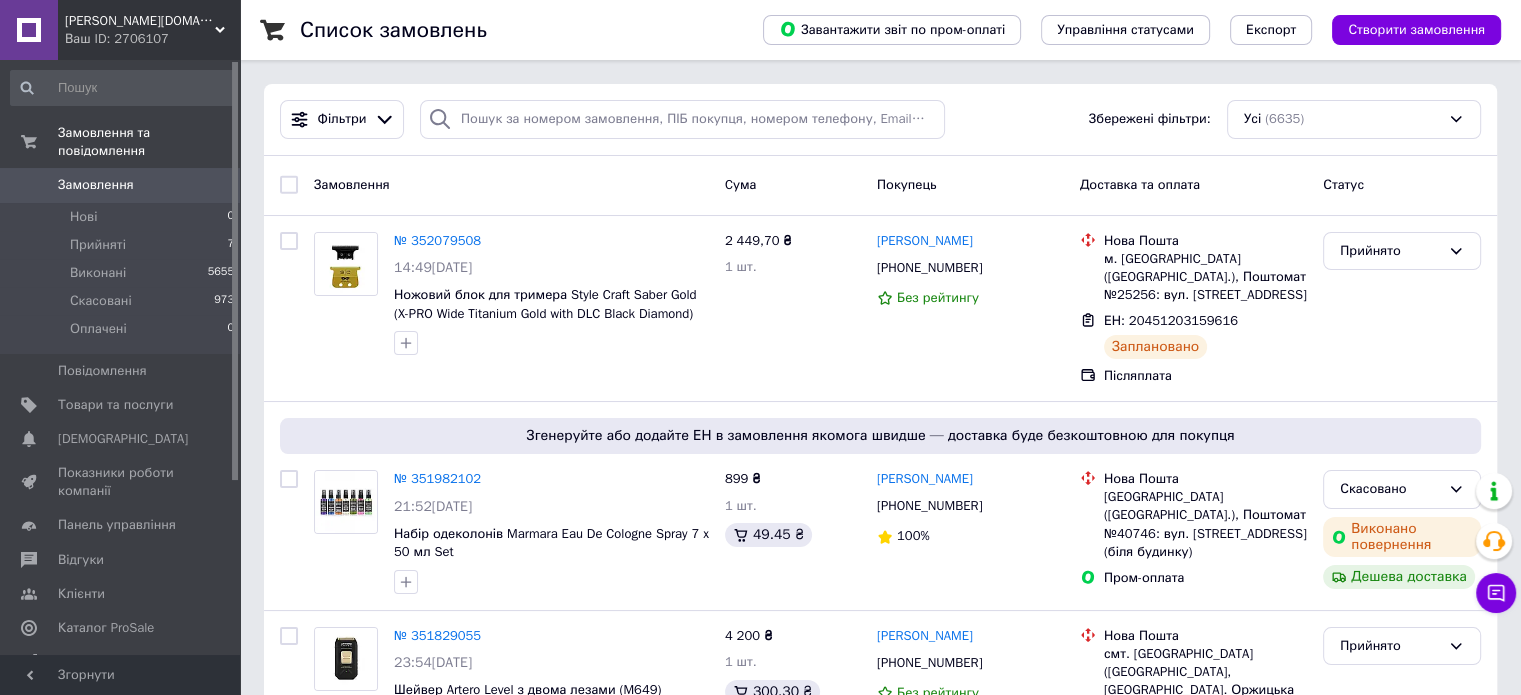 click 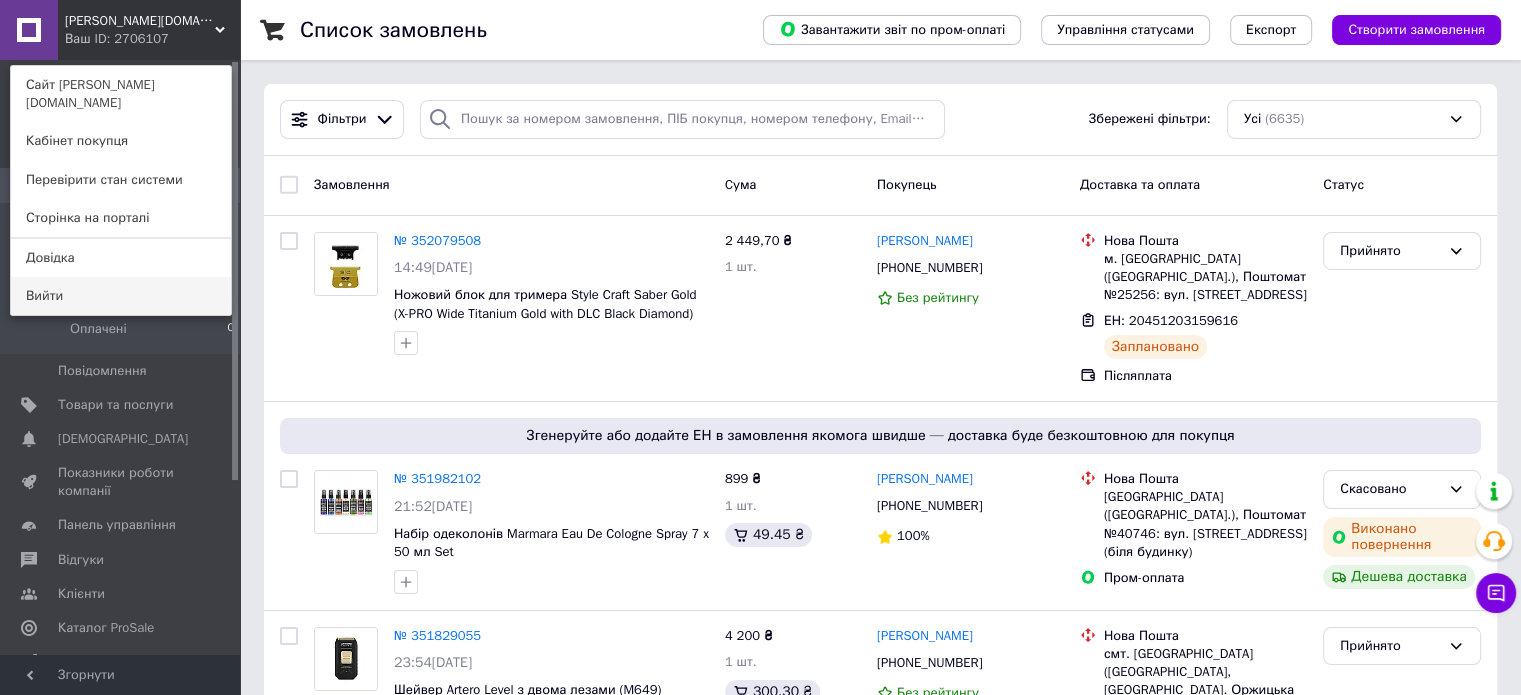 click on "Вийти" at bounding box center (121, 296) 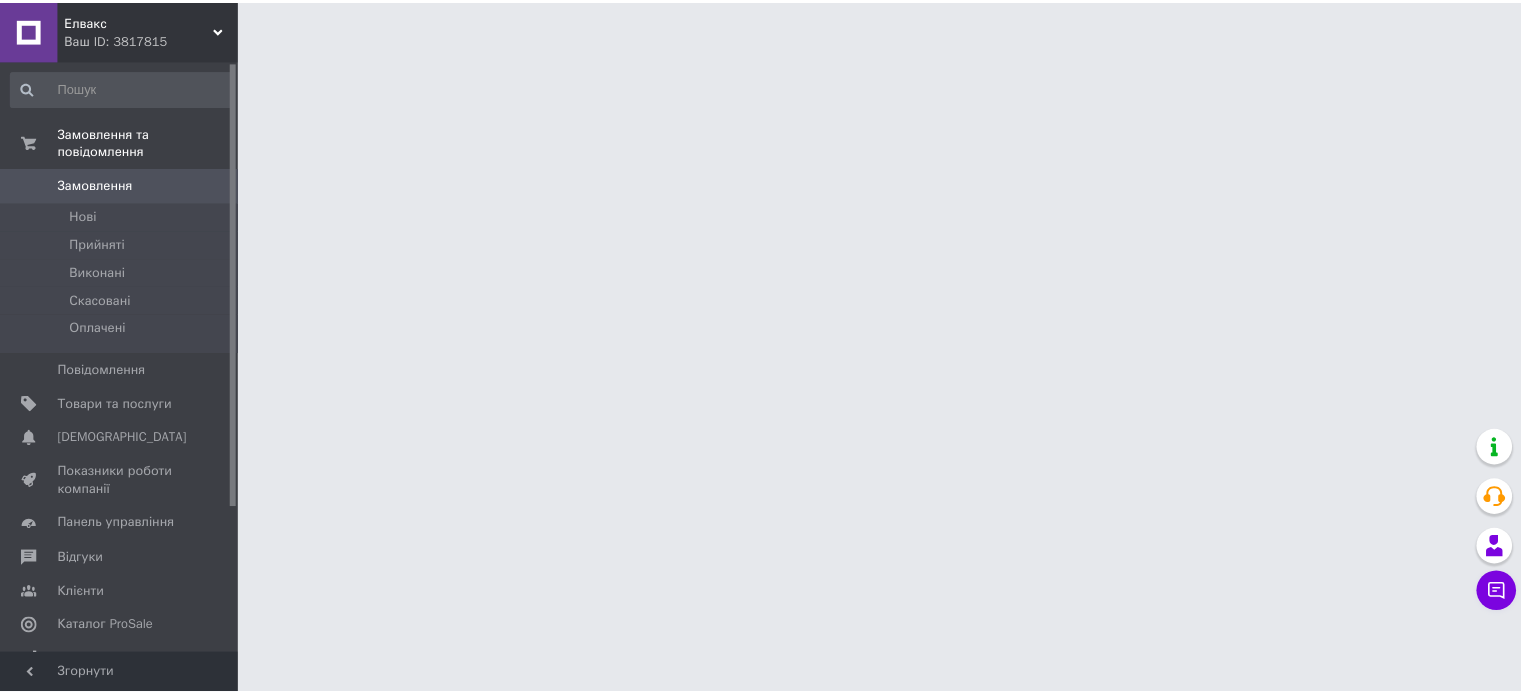 scroll, scrollTop: 0, scrollLeft: 0, axis: both 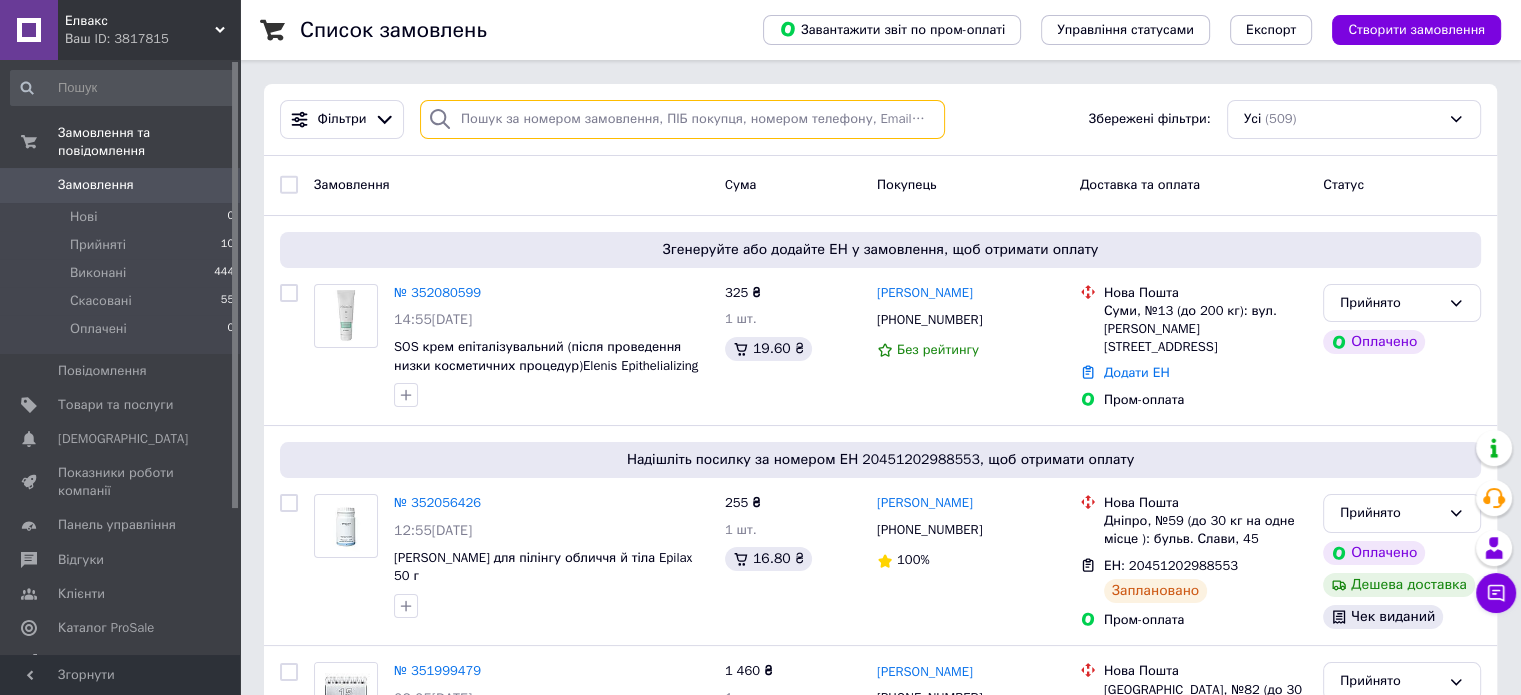 click at bounding box center (682, 119) 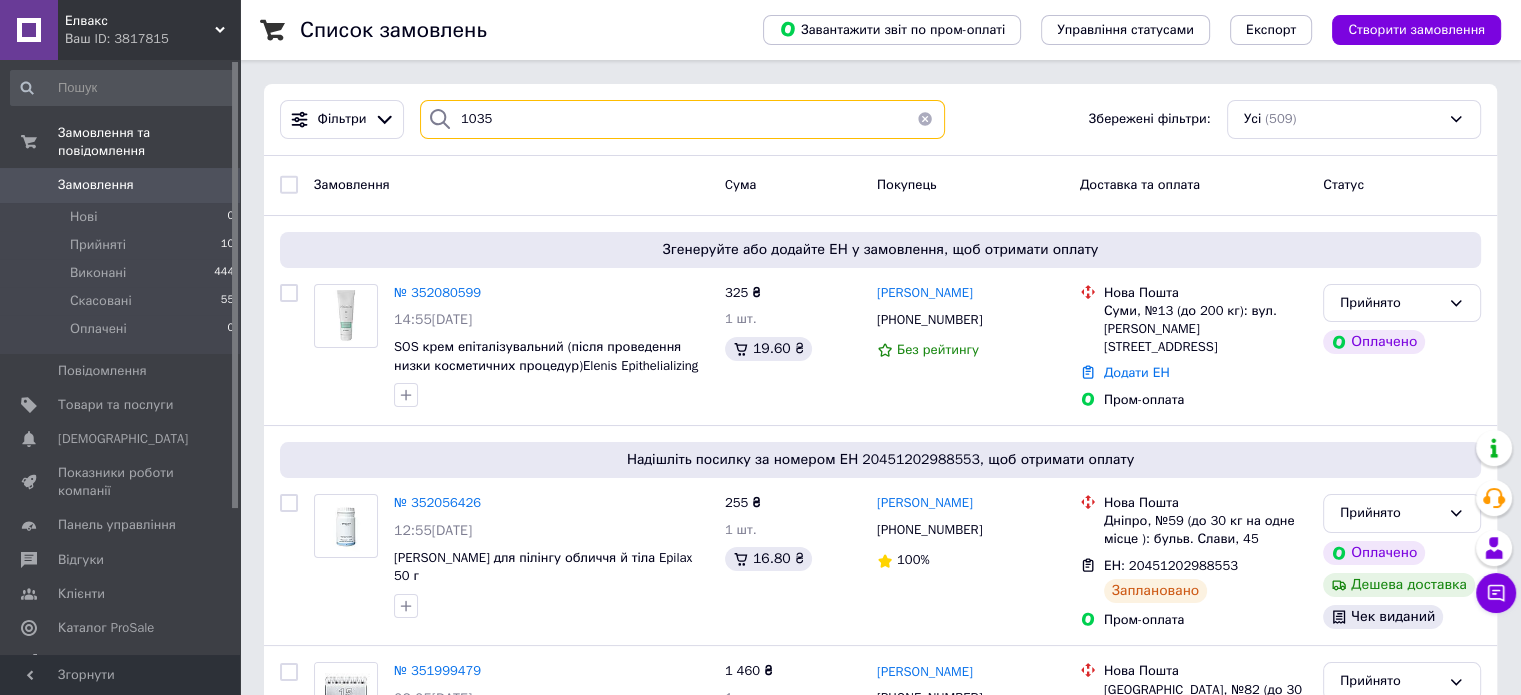 type on "1035" 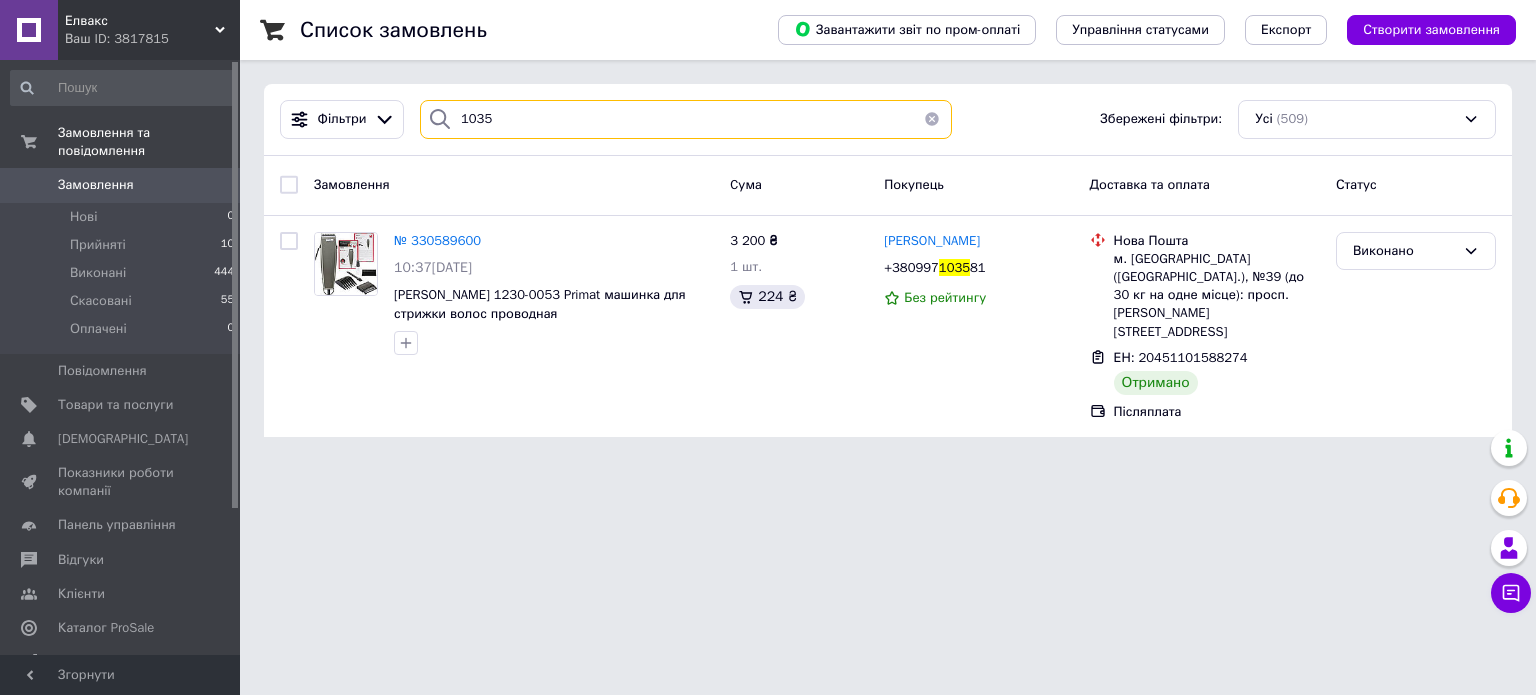 drag, startPoint x: 489, startPoint y: 121, endPoint x: 440, endPoint y: 118, distance: 49.09175 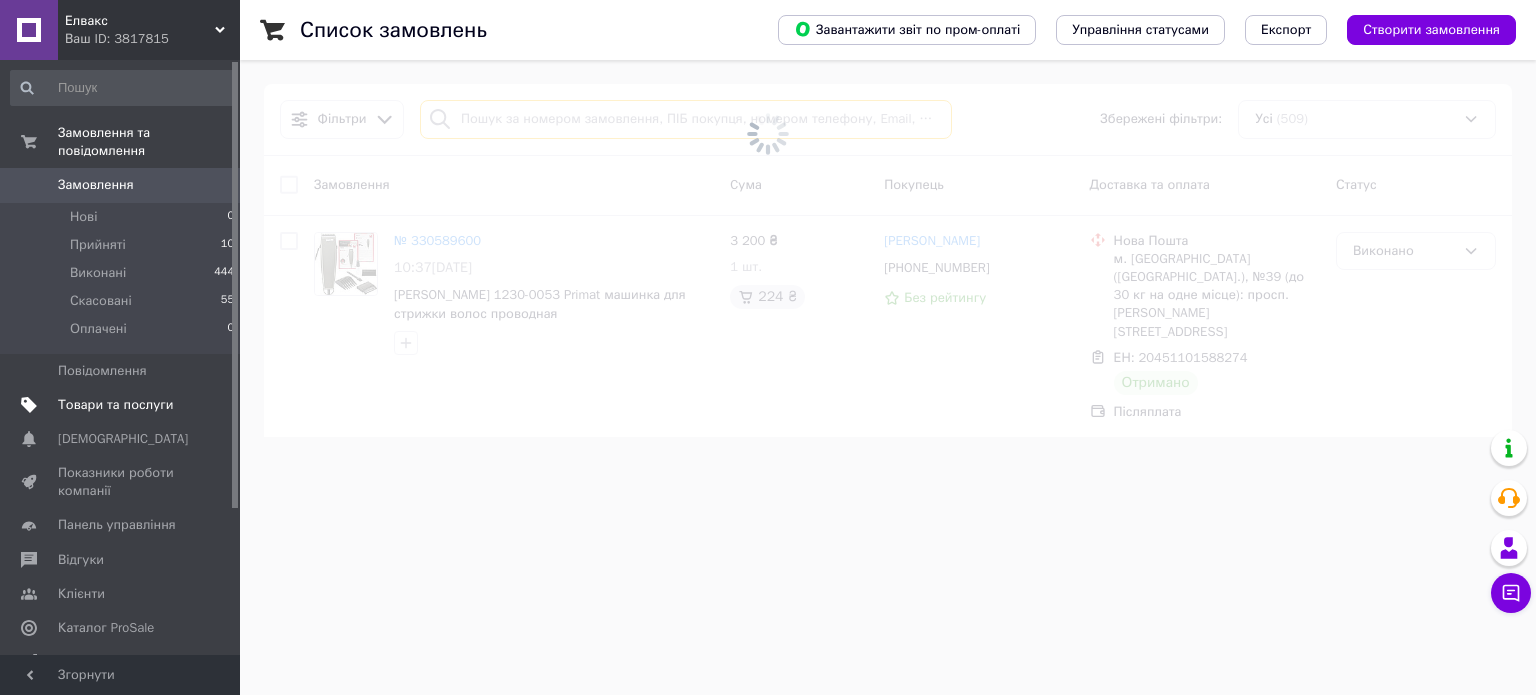type 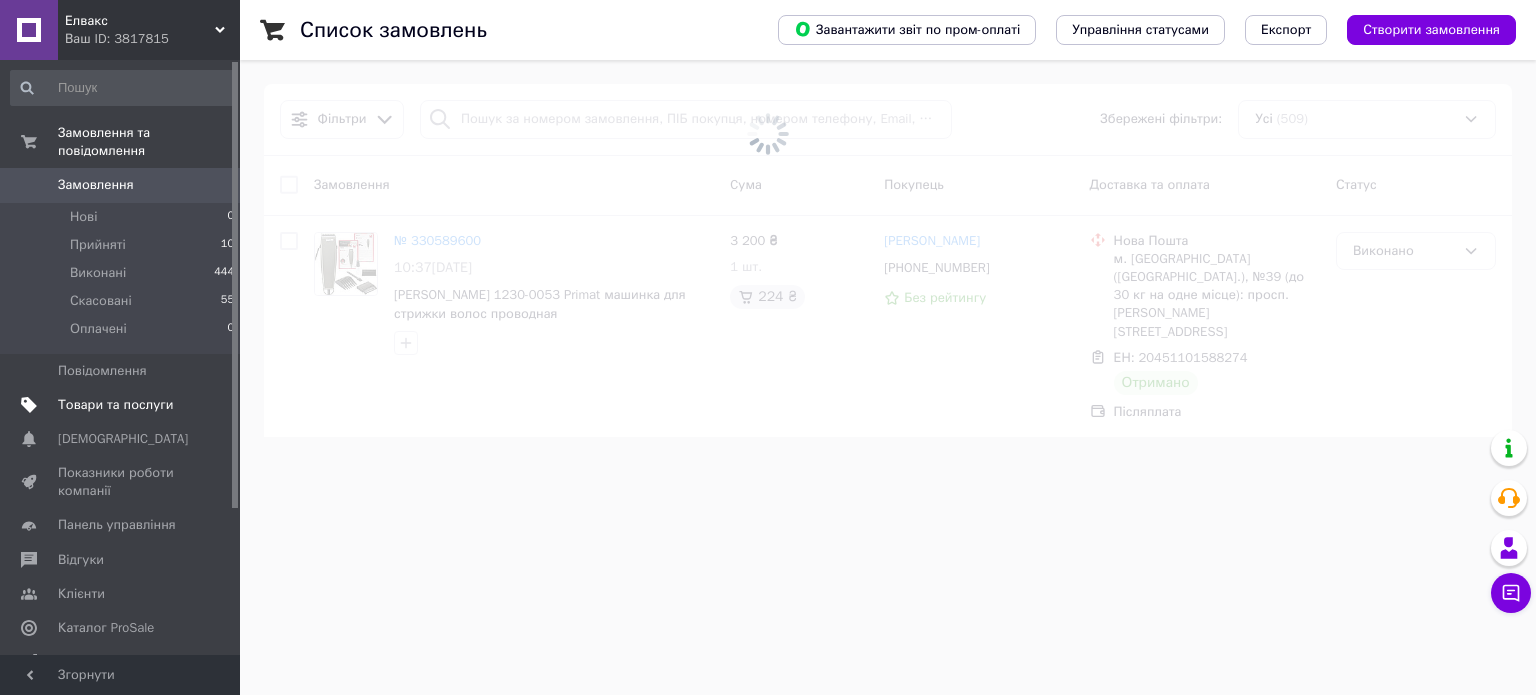 click on "Товари та послуги" at bounding box center (115, 405) 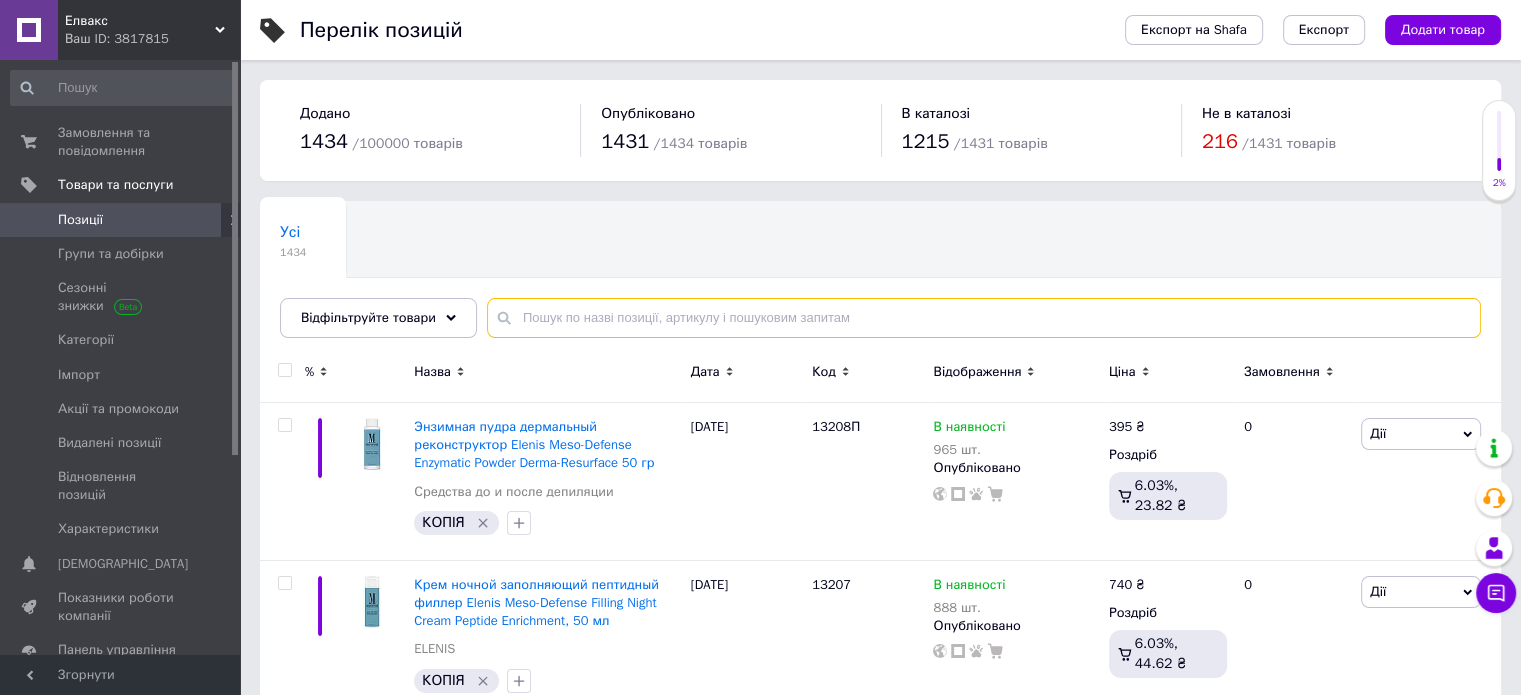 click at bounding box center [984, 318] 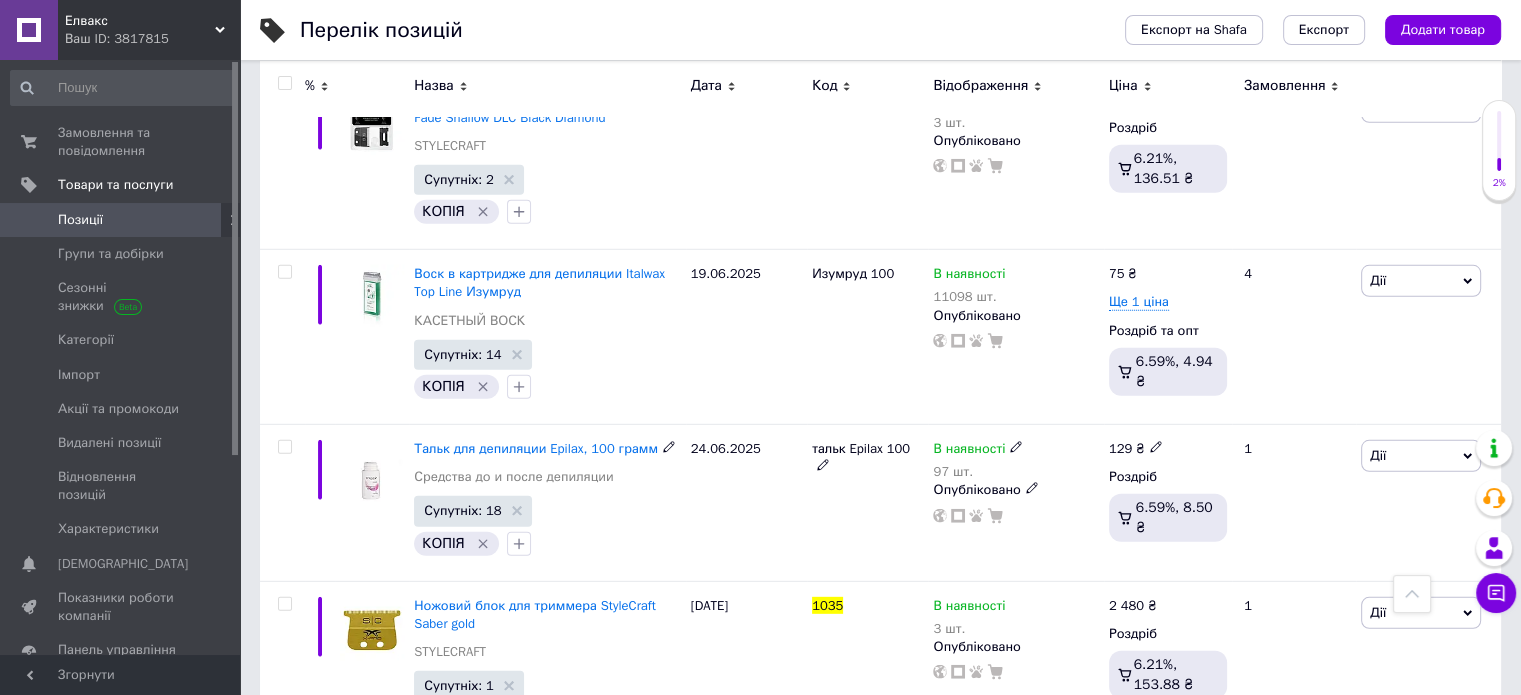 scroll, scrollTop: 5800, scrollLeft: 0, axis: vertical 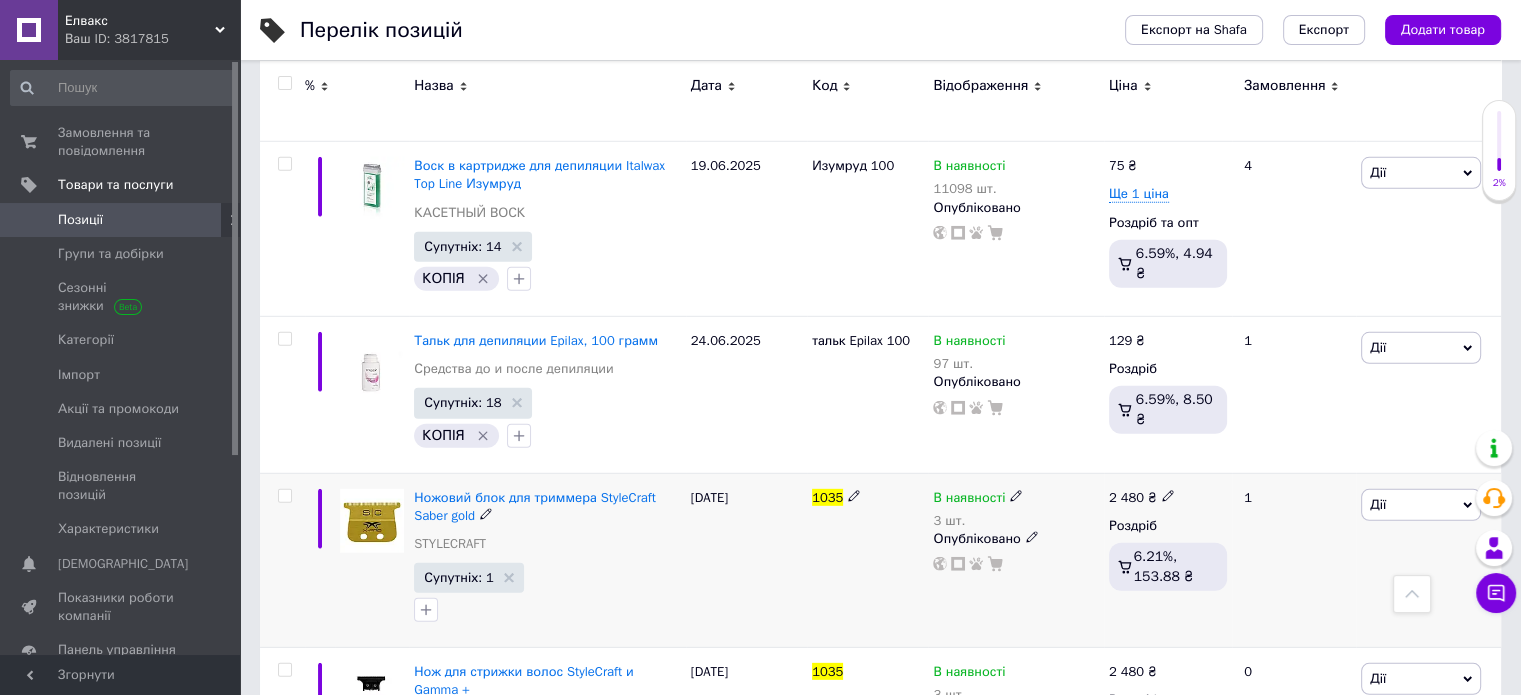 type on "1035" 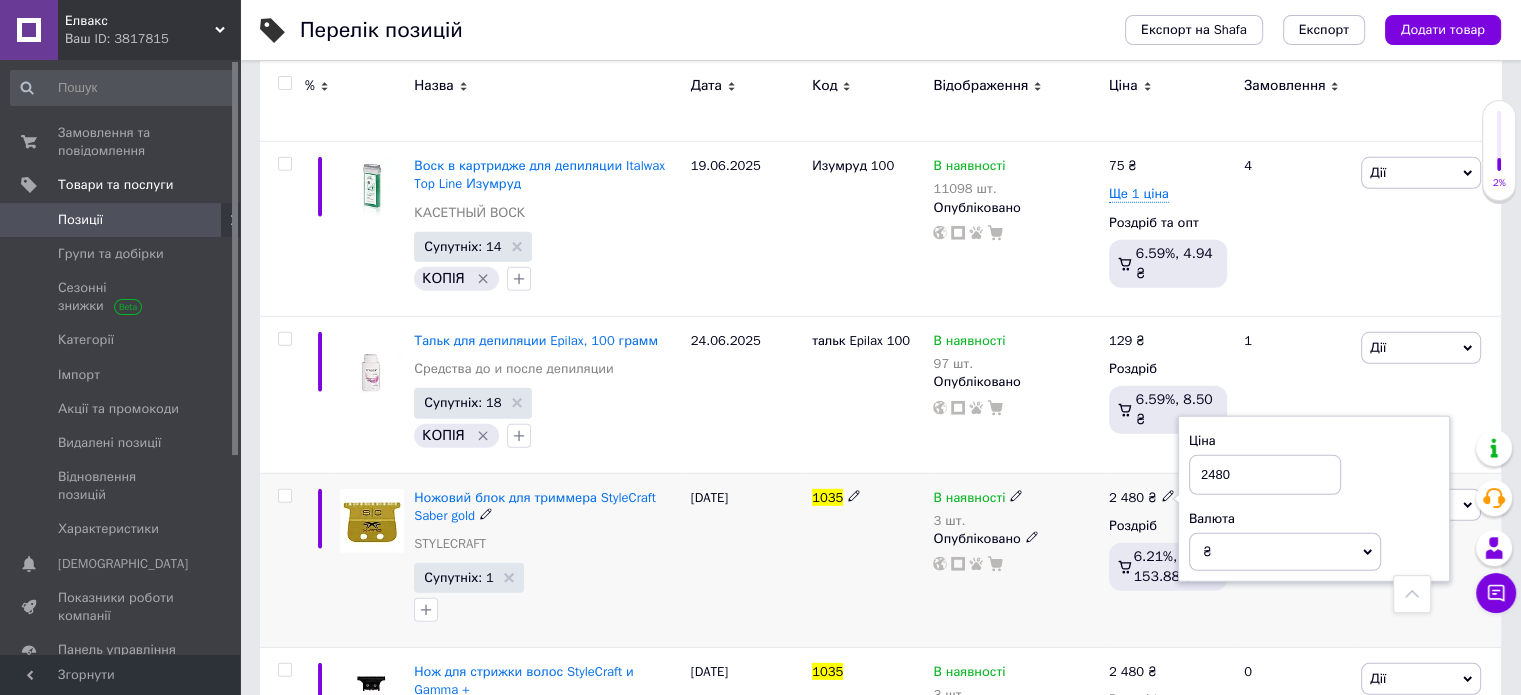 drag, startPoint x: 1228, startPoint y: 367, endPoint x: 1210, endPoint y: 367, distance: 18 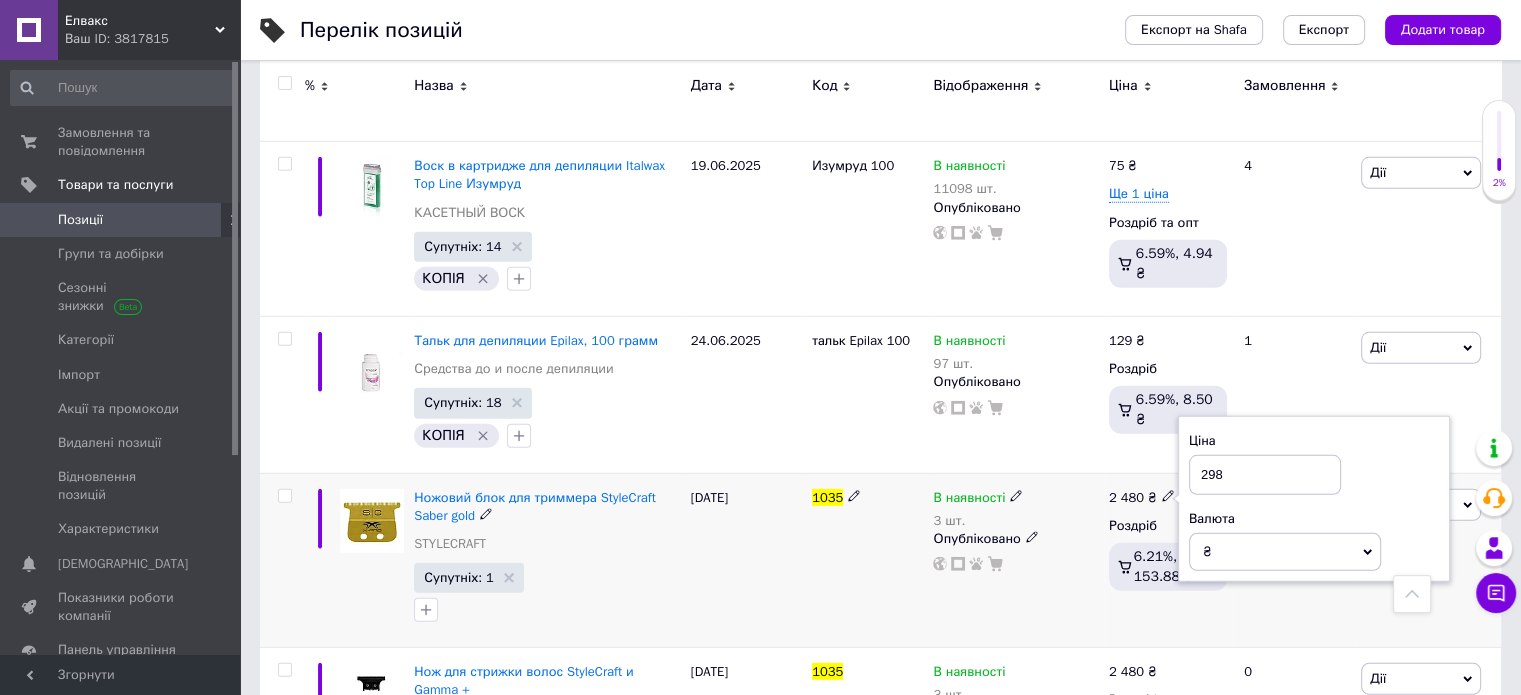 type on "2980" 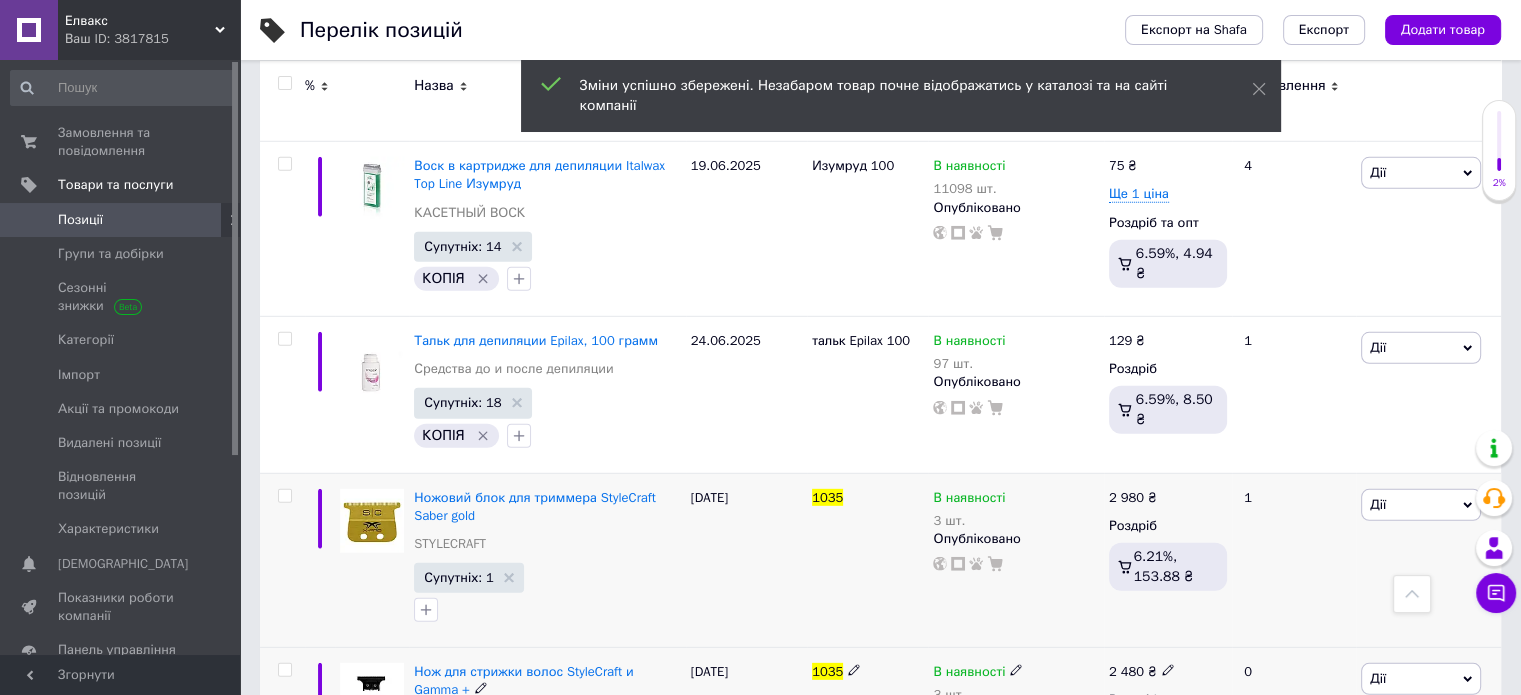 click 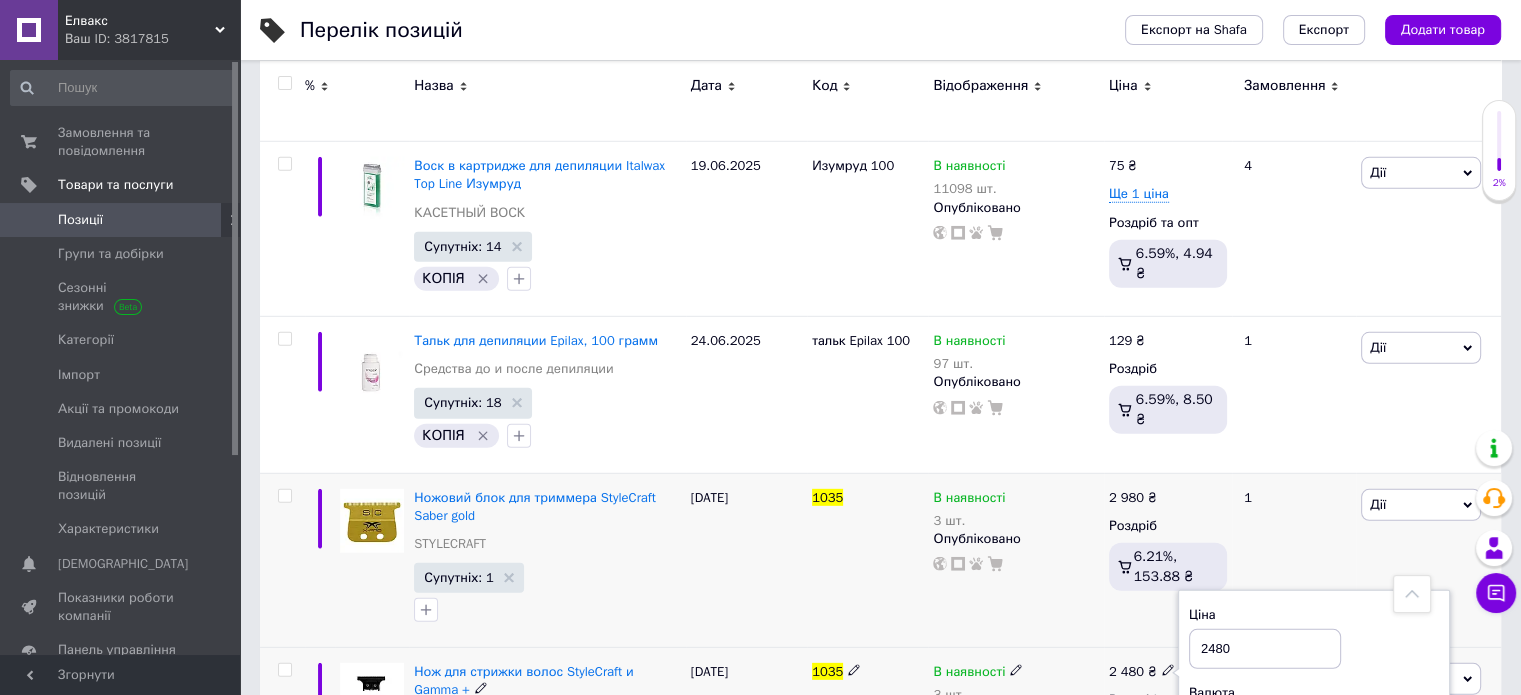 drag, startPoint x: 1227, startPoint y: 540, endPoint x: 1208, endPoint y: 541, distance: 19.026299 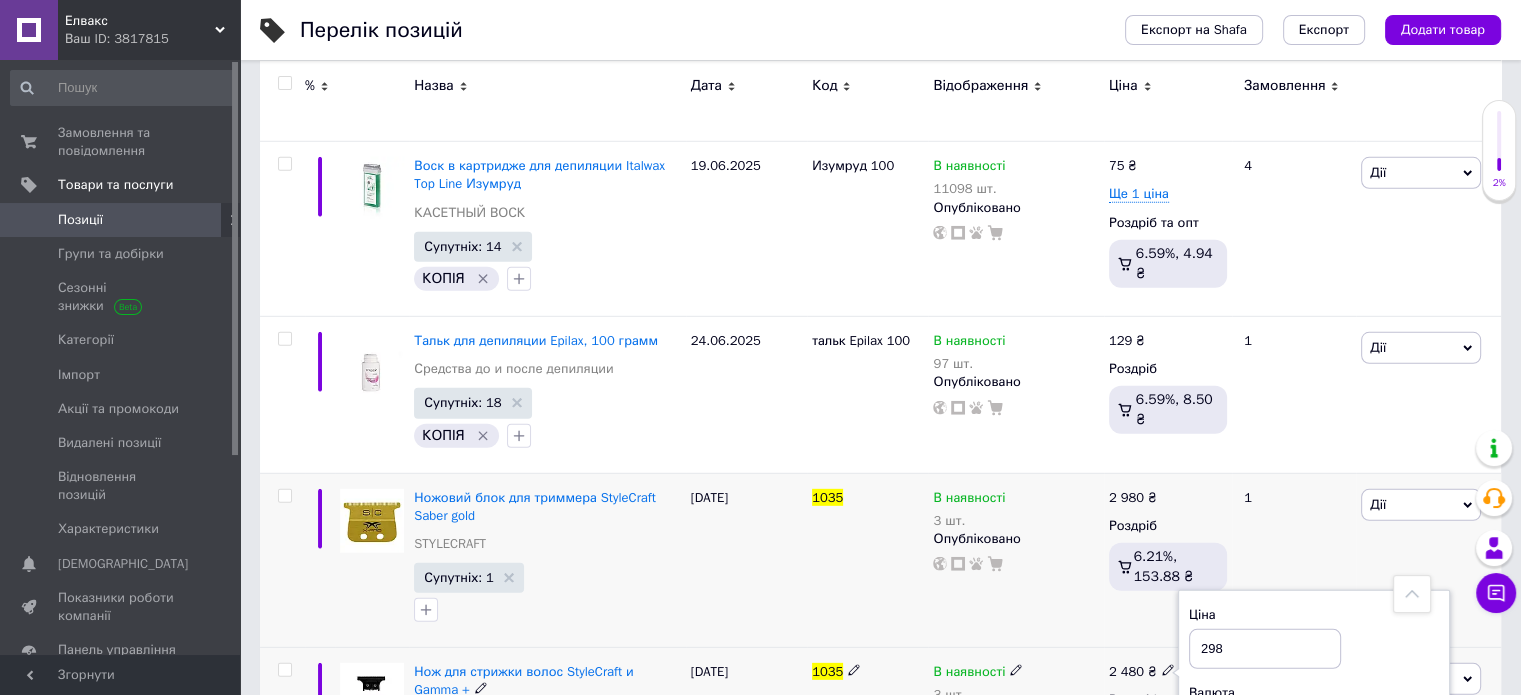 type on "2980" 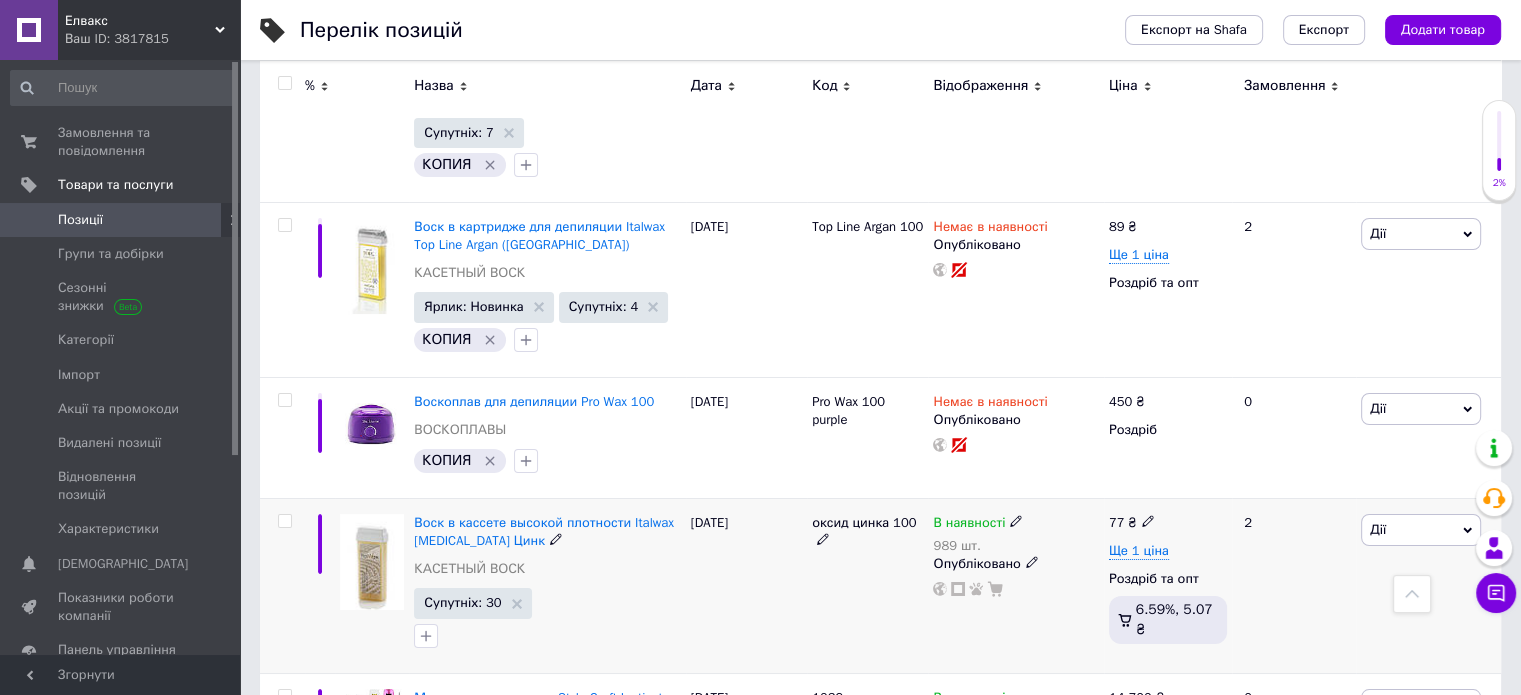scroll, scrollTop: 7300, scrollLeft: 0, axis: vertical 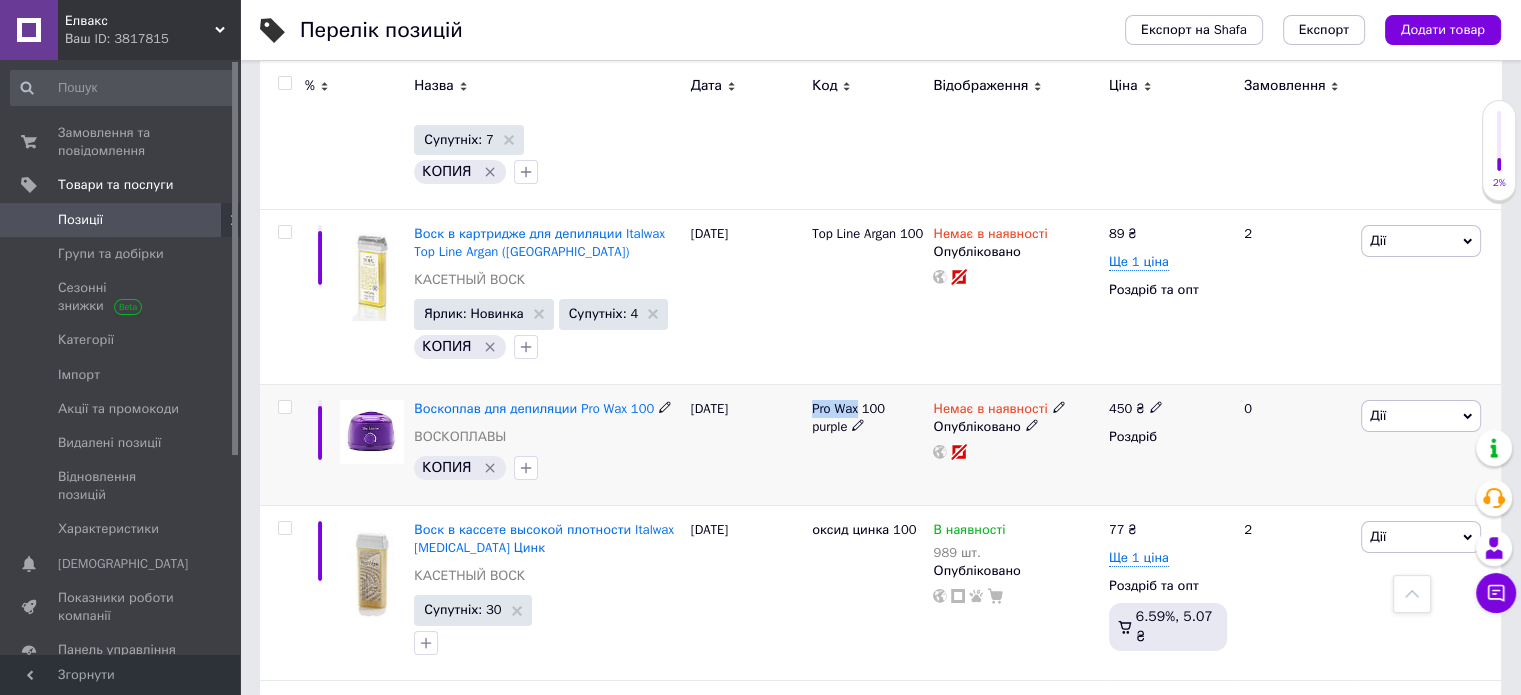 drag, startPoint x: 816, startPoint y: 263, endPoint x: 857, endPoint y: 263, distance: 41 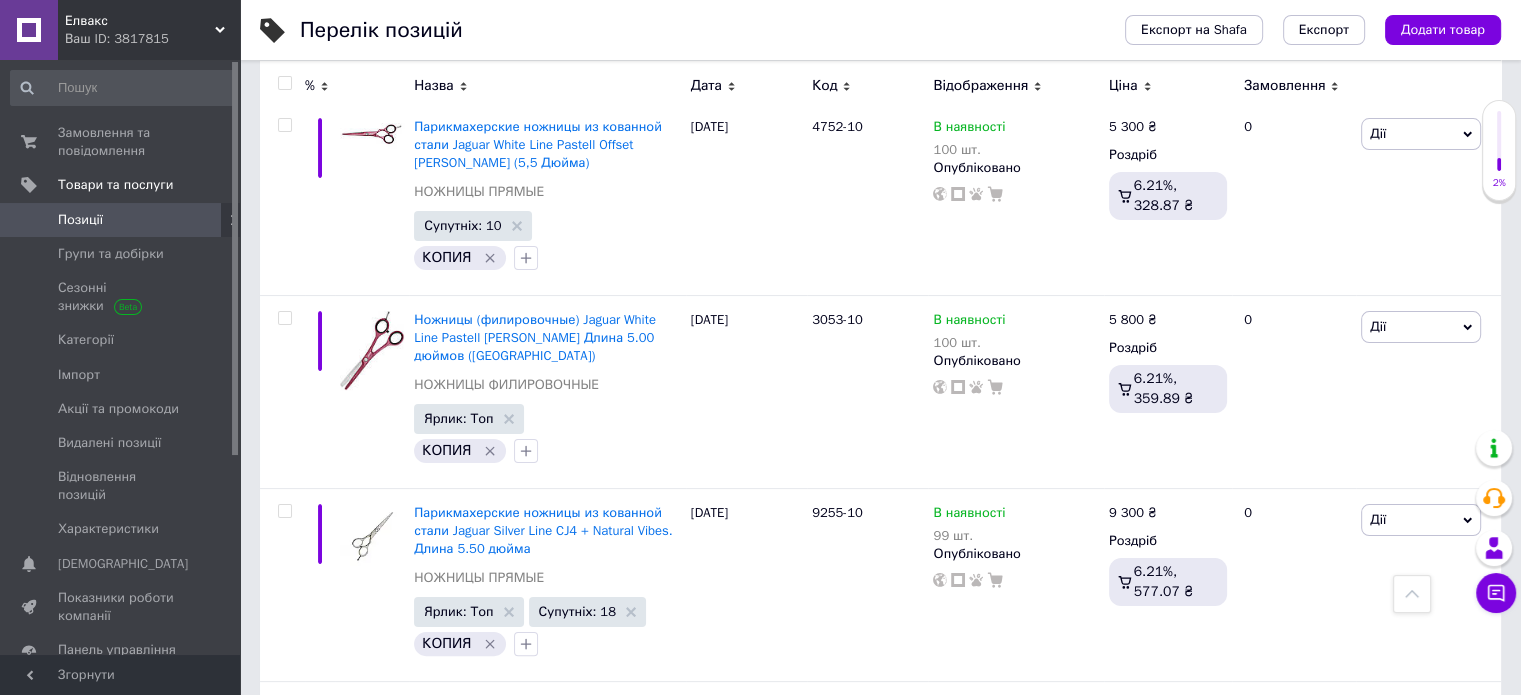 scroll, scrollTop: 0, scrollLeft: 0, axis: both 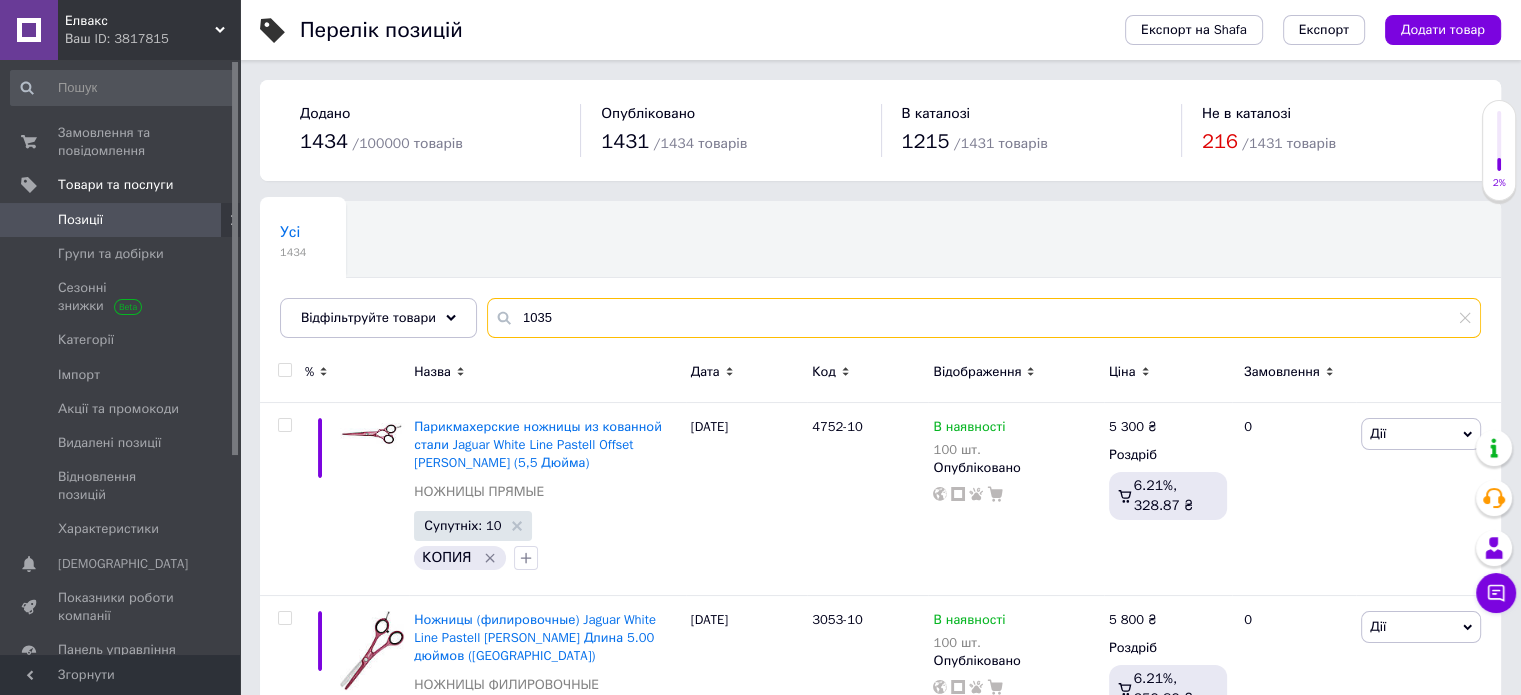 drag, startPoint x: 568, startPoint y: 310, endPoint x: 505, endPoint y: 318, distance: 63.505905 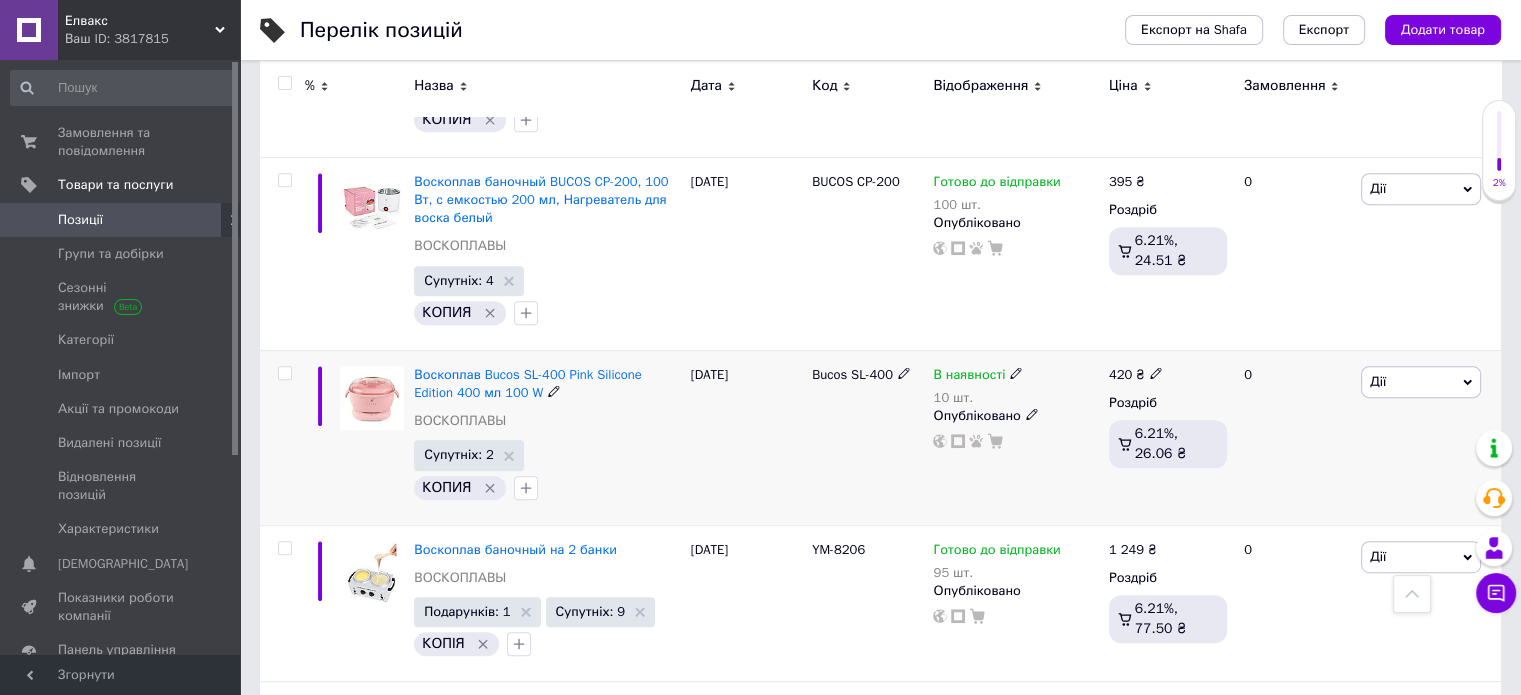 scroll, scrollTop: 900, scrollLeft: 0, axis: vertical 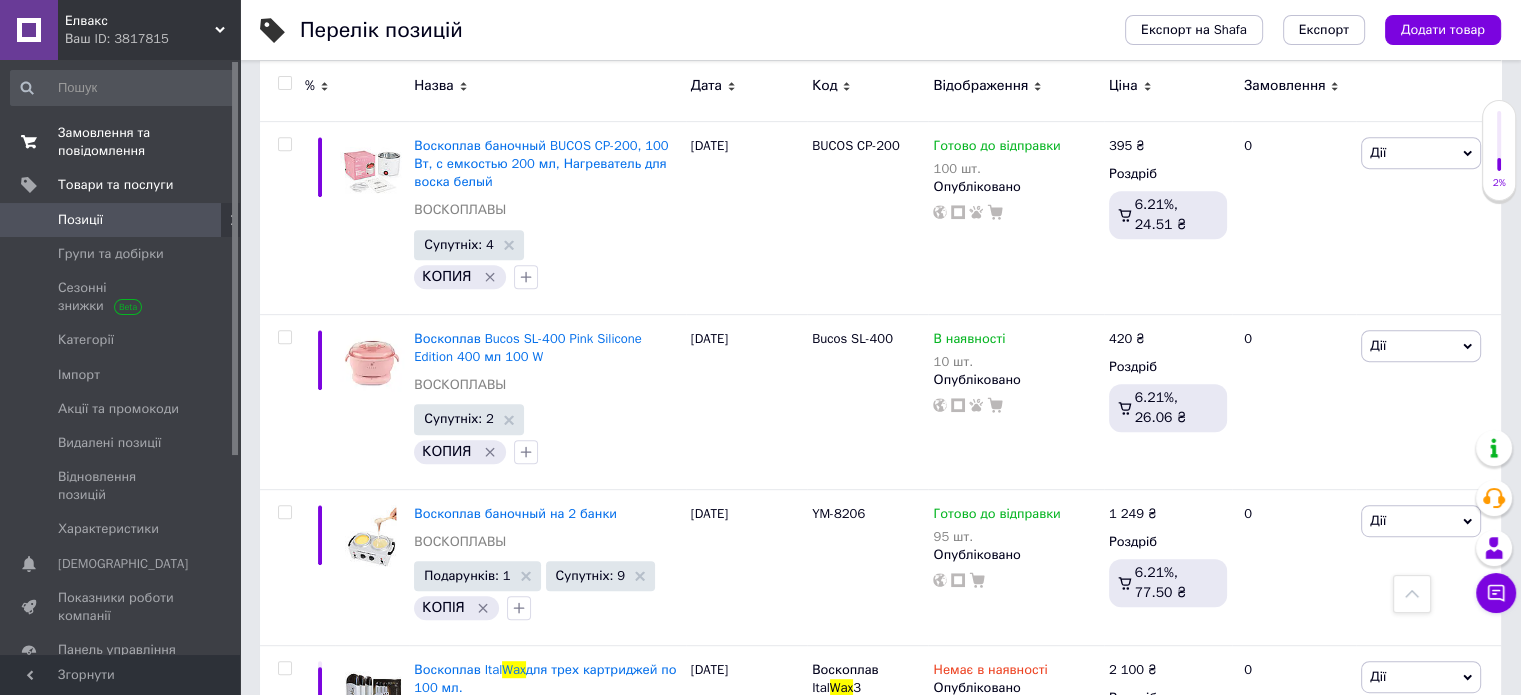 type on "Pro Wax" 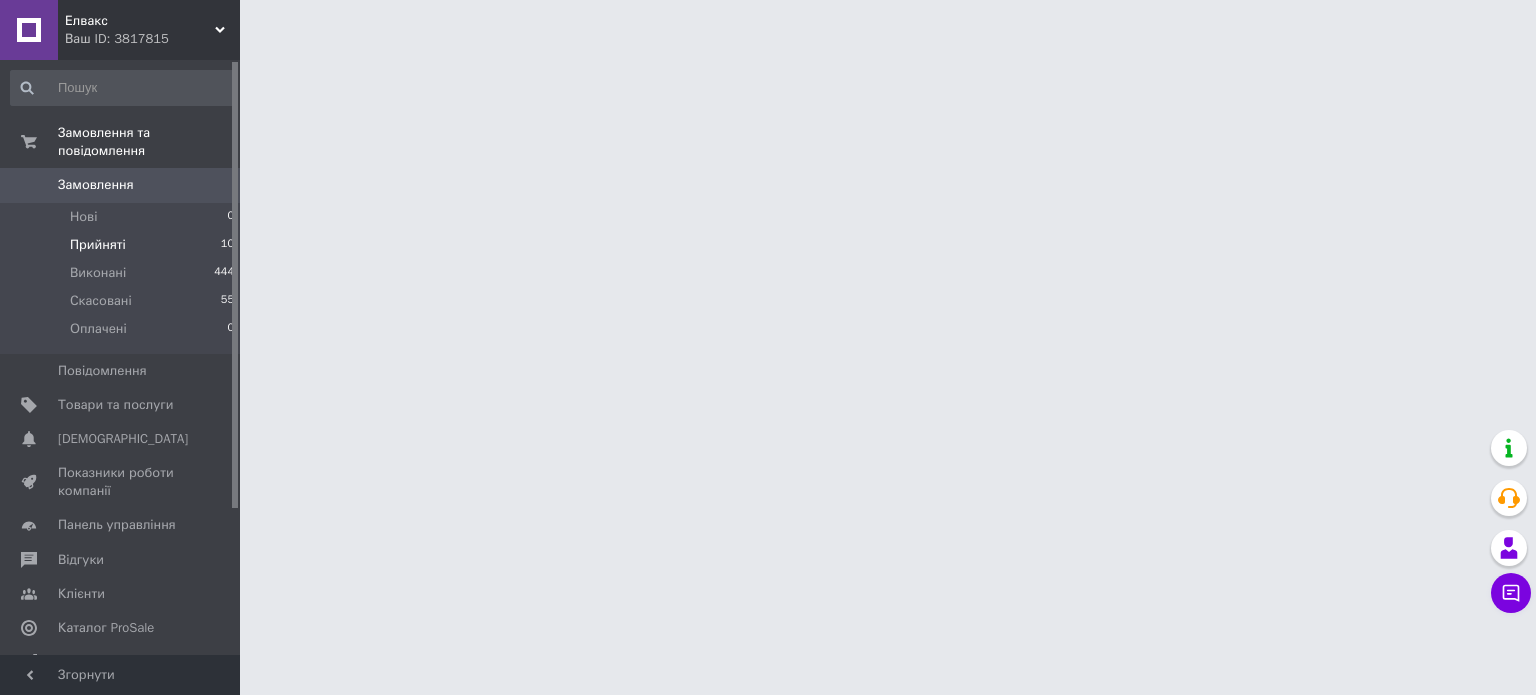 click on "Прийняті" at bounding box center (98, 245) 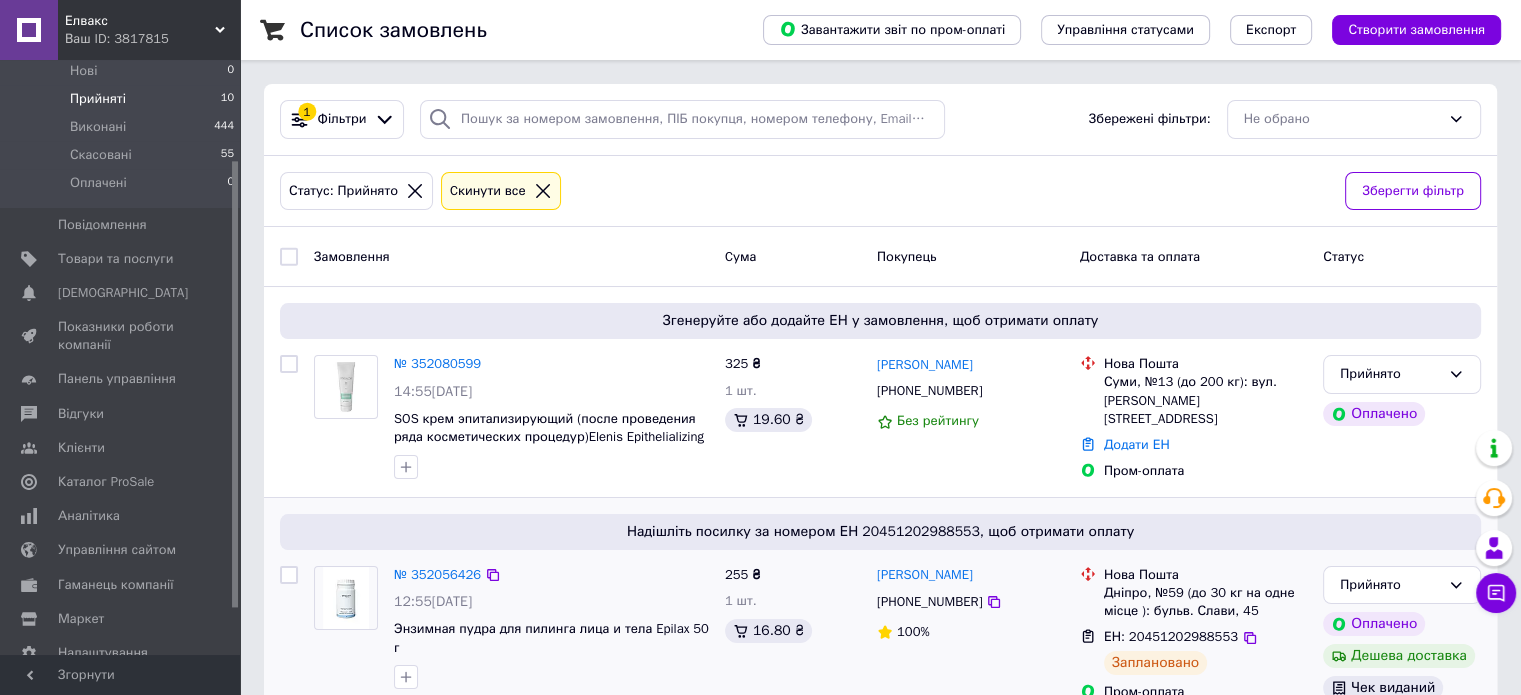 scroll, scrollTop: 194, scrollLeft: 0, axis: vertical 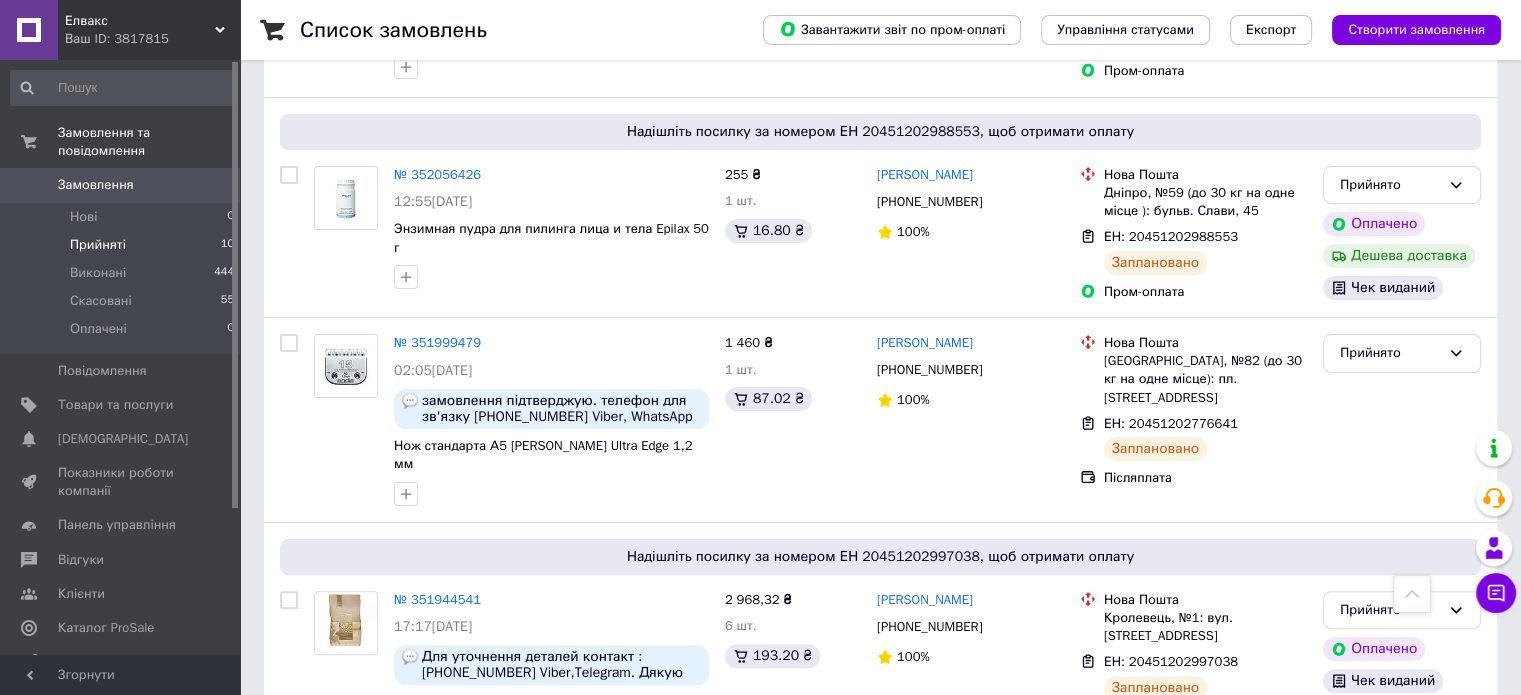 click on "Прийняті" at bounding box center (98, 245) 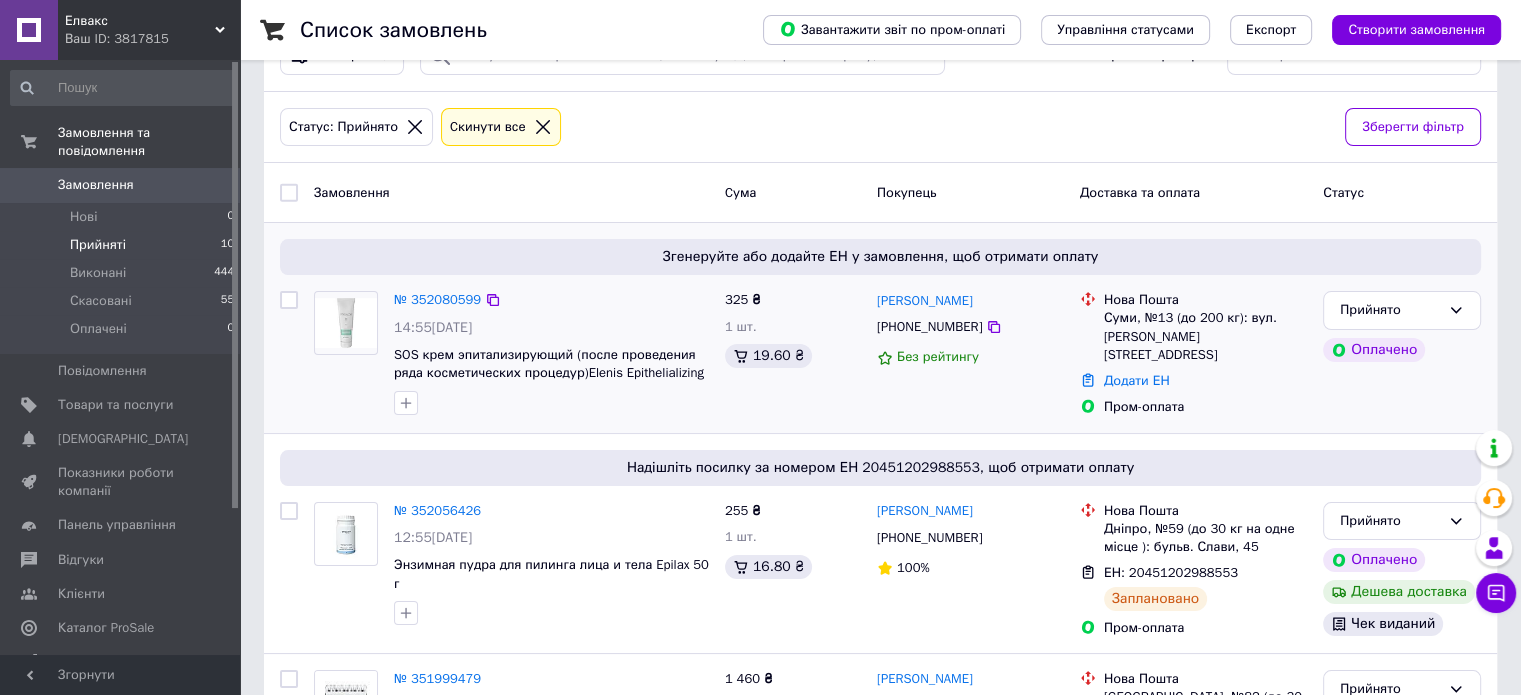 scroll, scrollTop: 100, scrollLeft: 0, axis: vertical 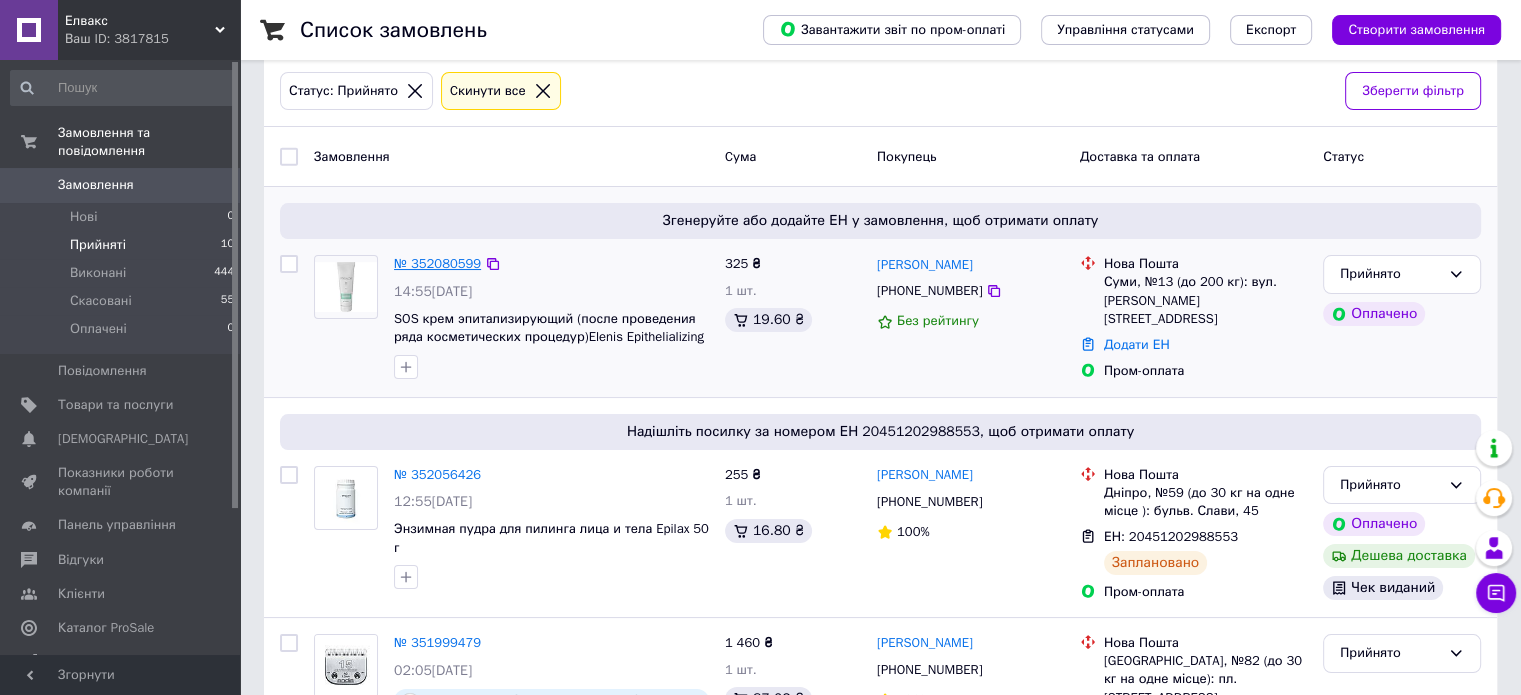 click on "№ 352080599" at bounding box center (437, 263) 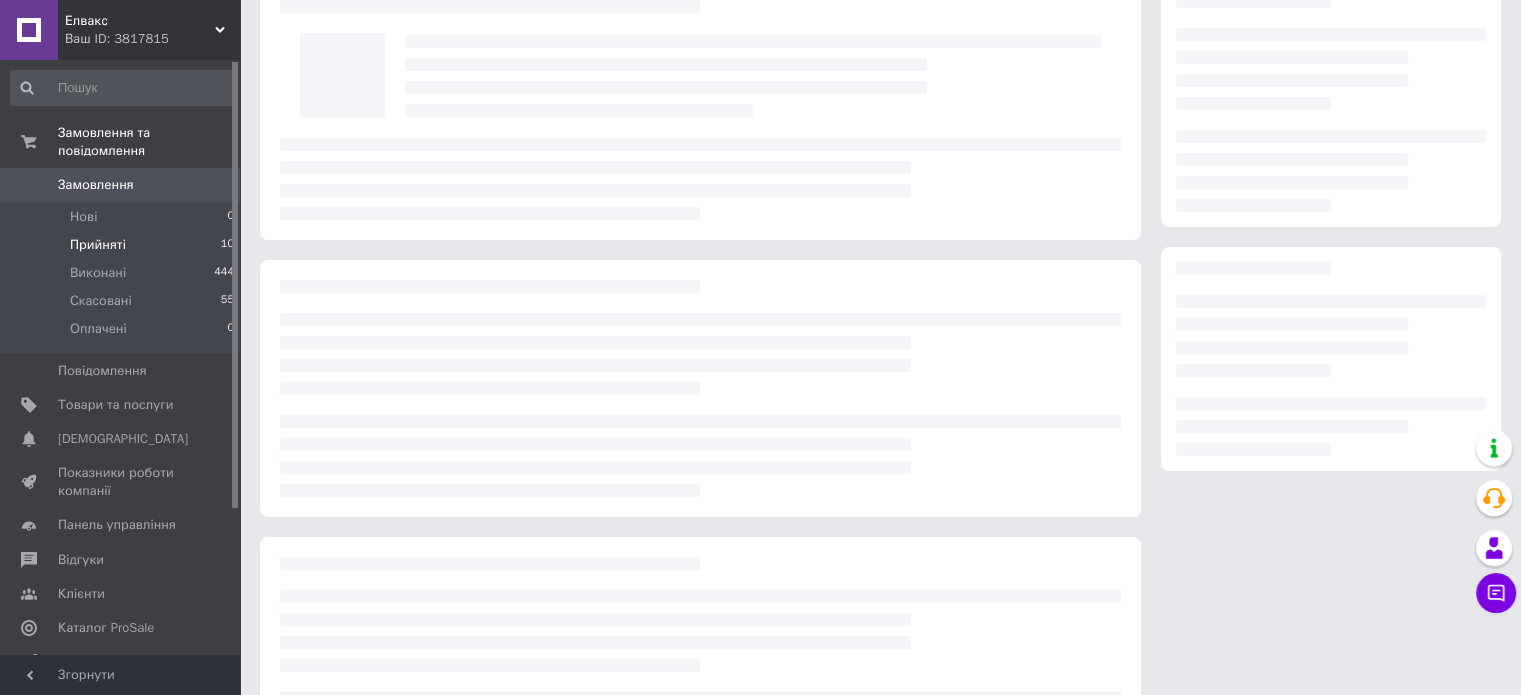 scroll, scrollTop: 0, scrollLeft: 0, axis: both 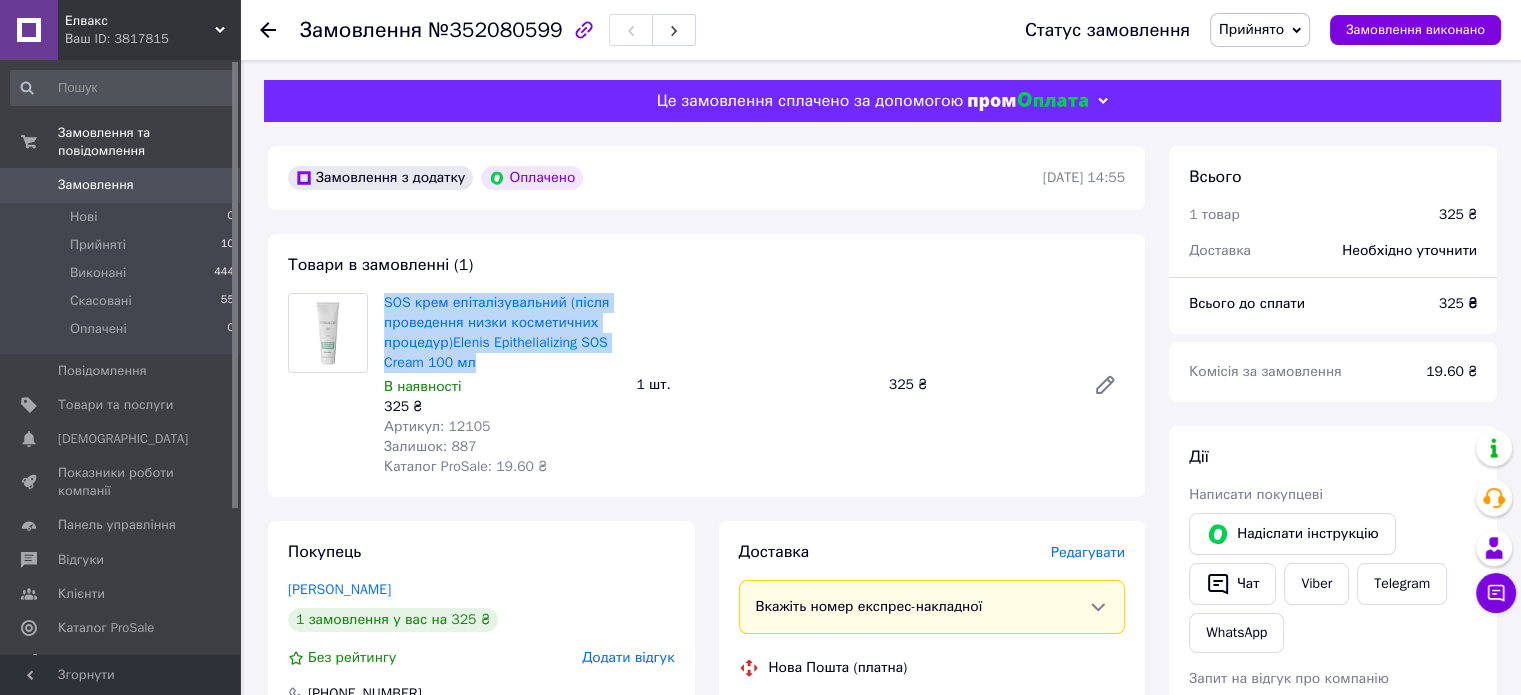 drag, startPoint x: 381, startPoint y: 297, endPoint x: 479, endPoint y: 359, distance: 115.965515 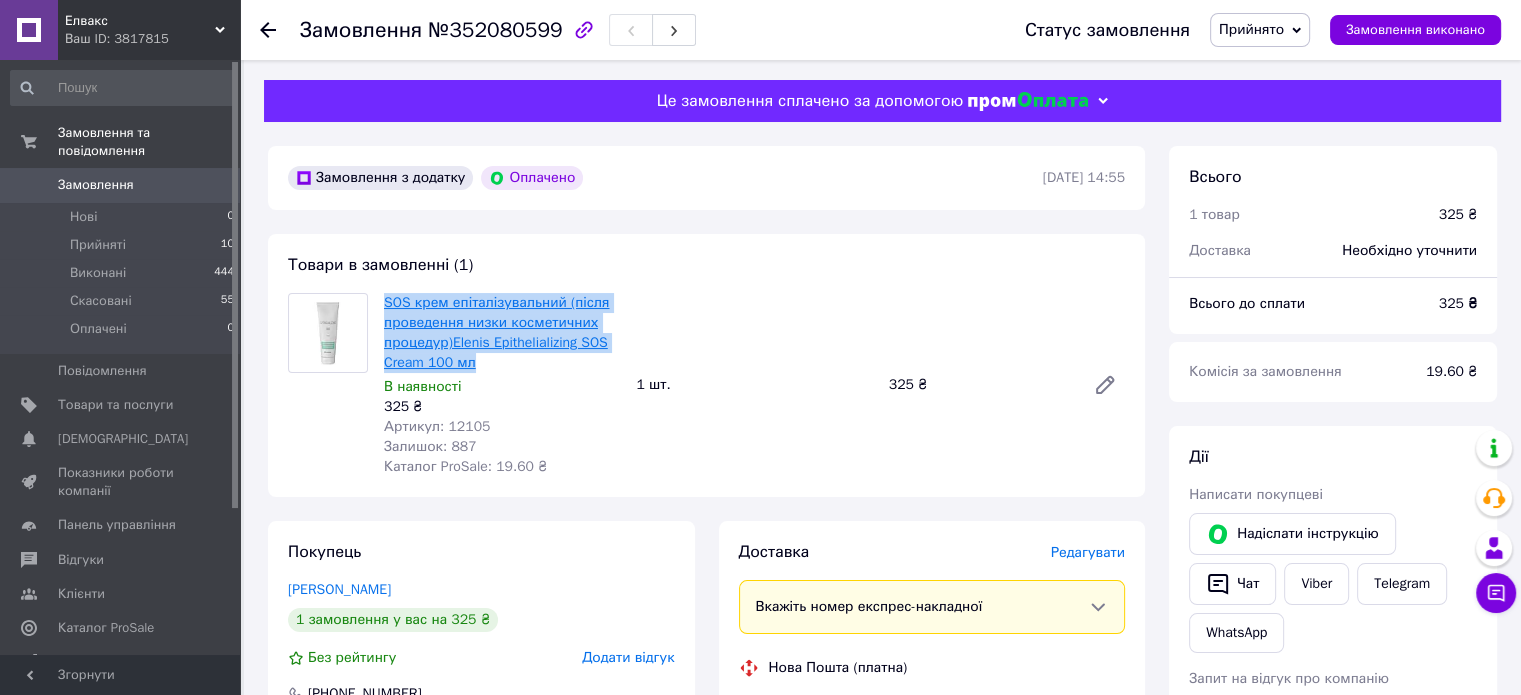 copy on "SOS крем епіталізувальний (після проведення низки косметичних процедур)Elenis Epithelializing SOS Cream 100 мл" 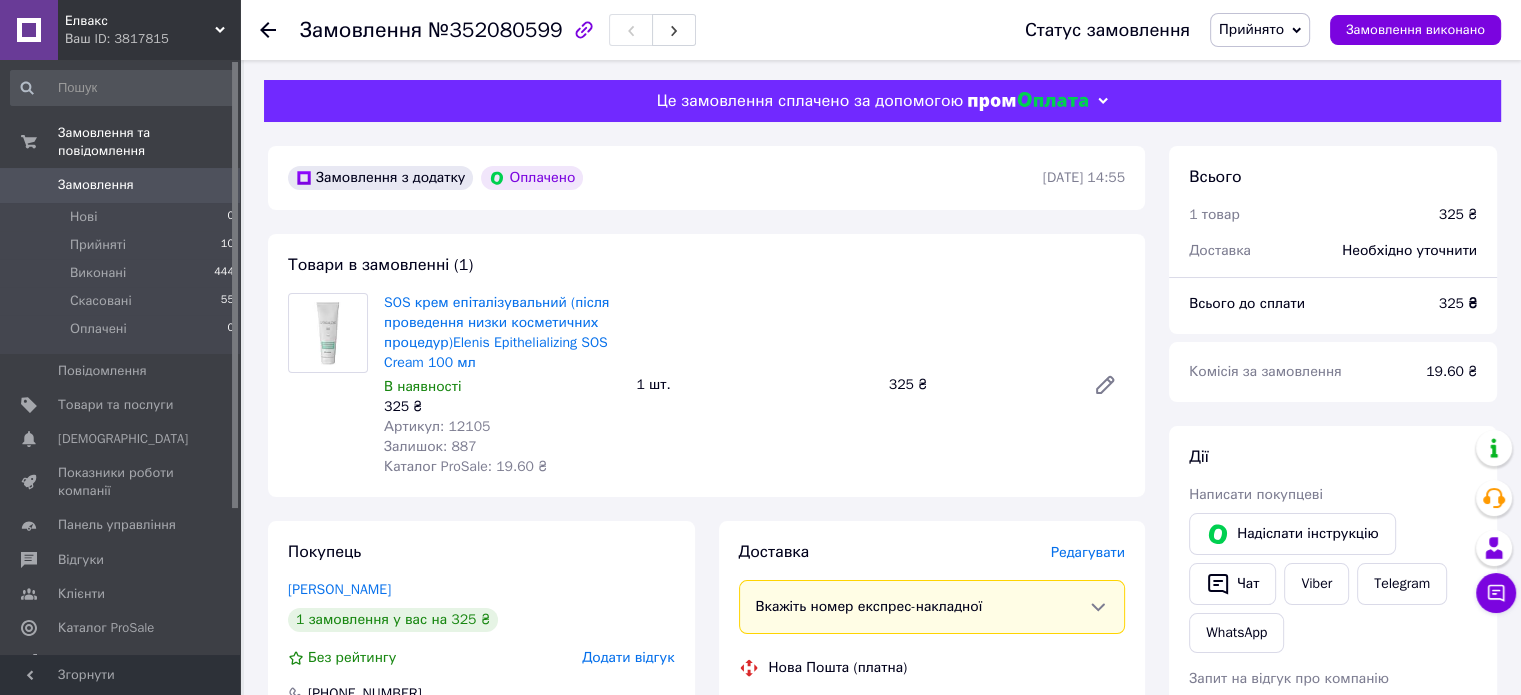 click at bounding box center (328, 385) 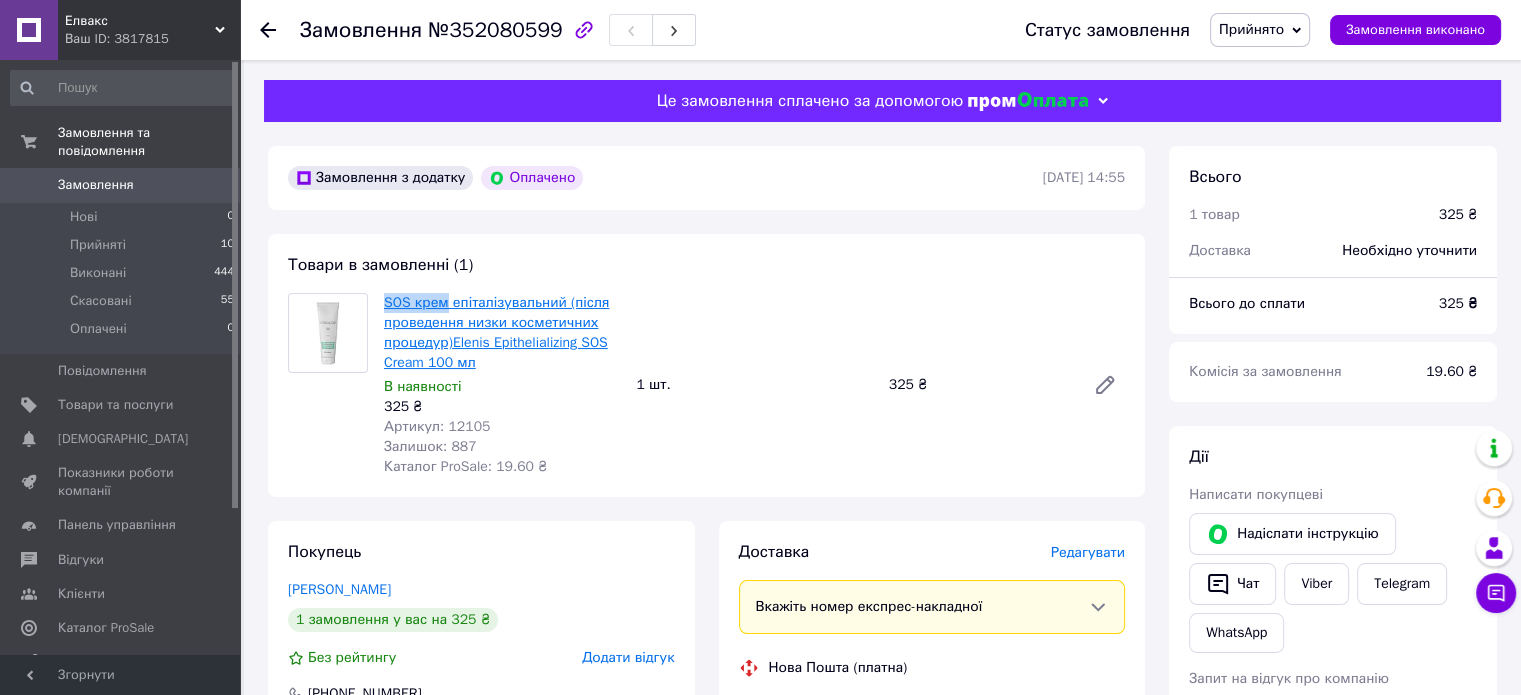 drag, startPoint x: 376, startPoint y: 298, endPoint x: 440, endPoint y: 303, distance: 64.195015 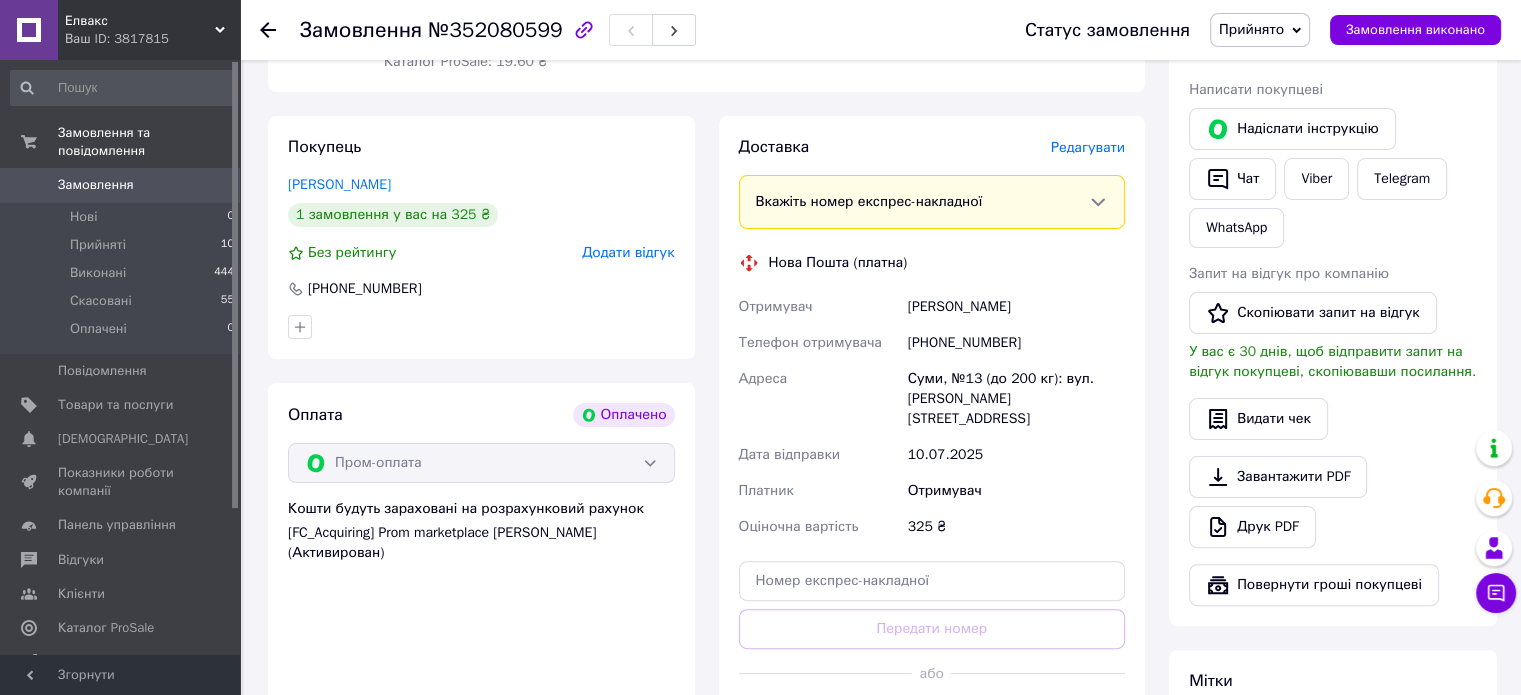 scroll, scrollTop: 500, scrollLeft: 0, axis: vertical 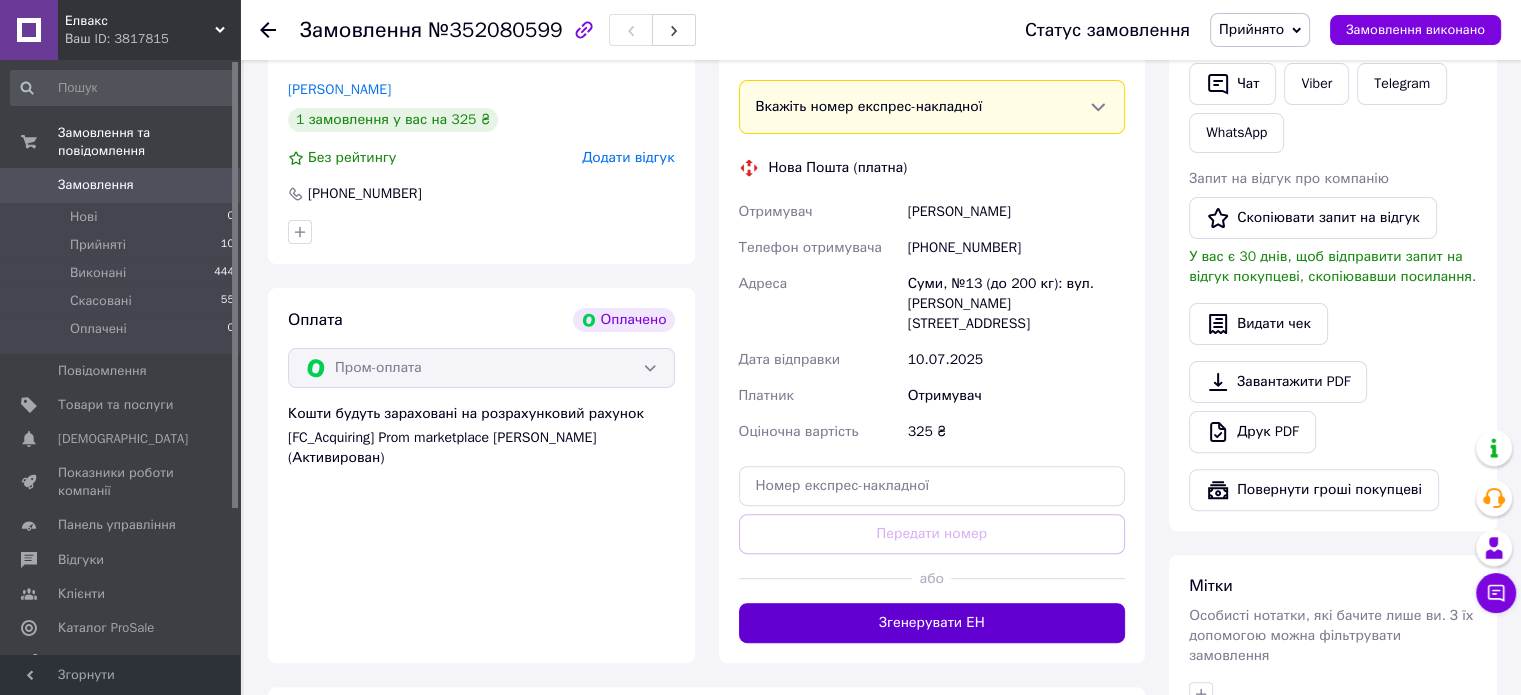 click on "Згенерувати ЕН" at bounding box center (932, 623) 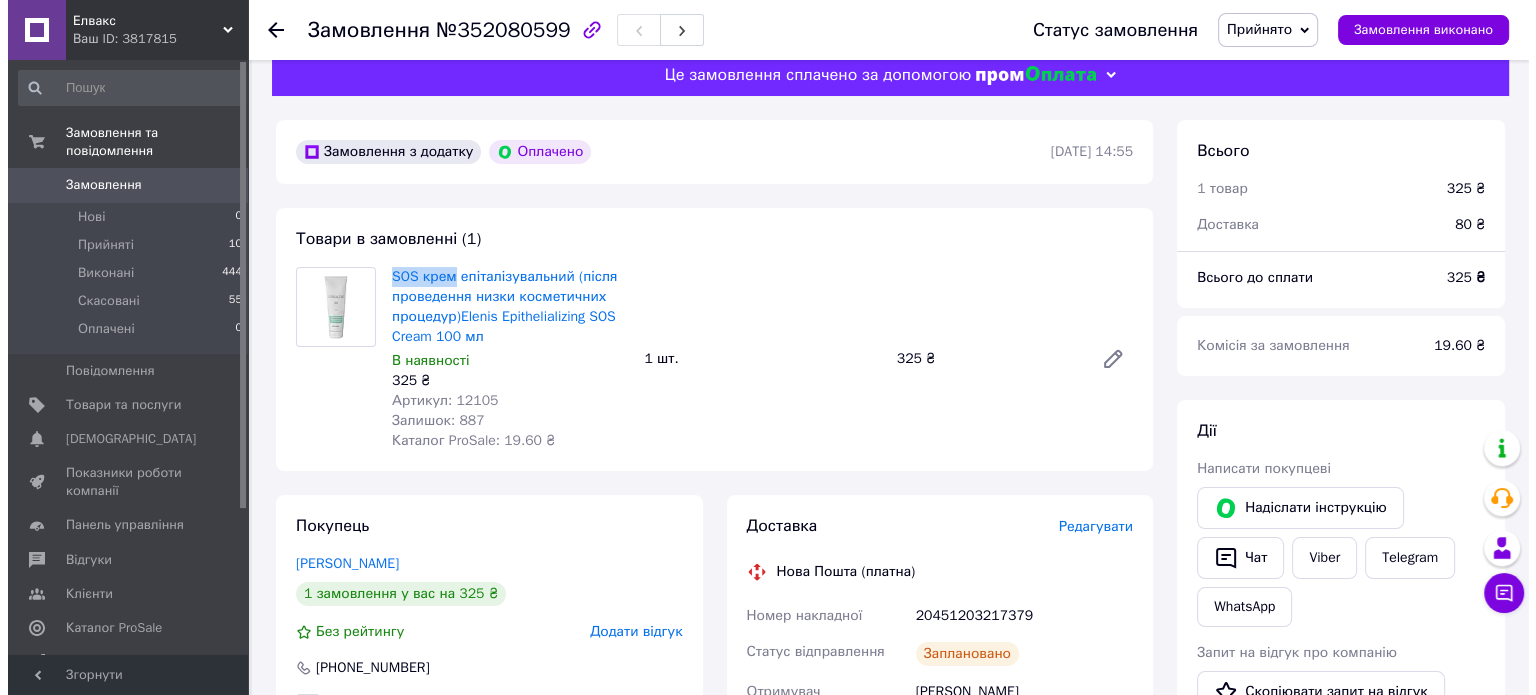 scroll, scrollTop: 200, scrollLeft: 0, axis: vertical 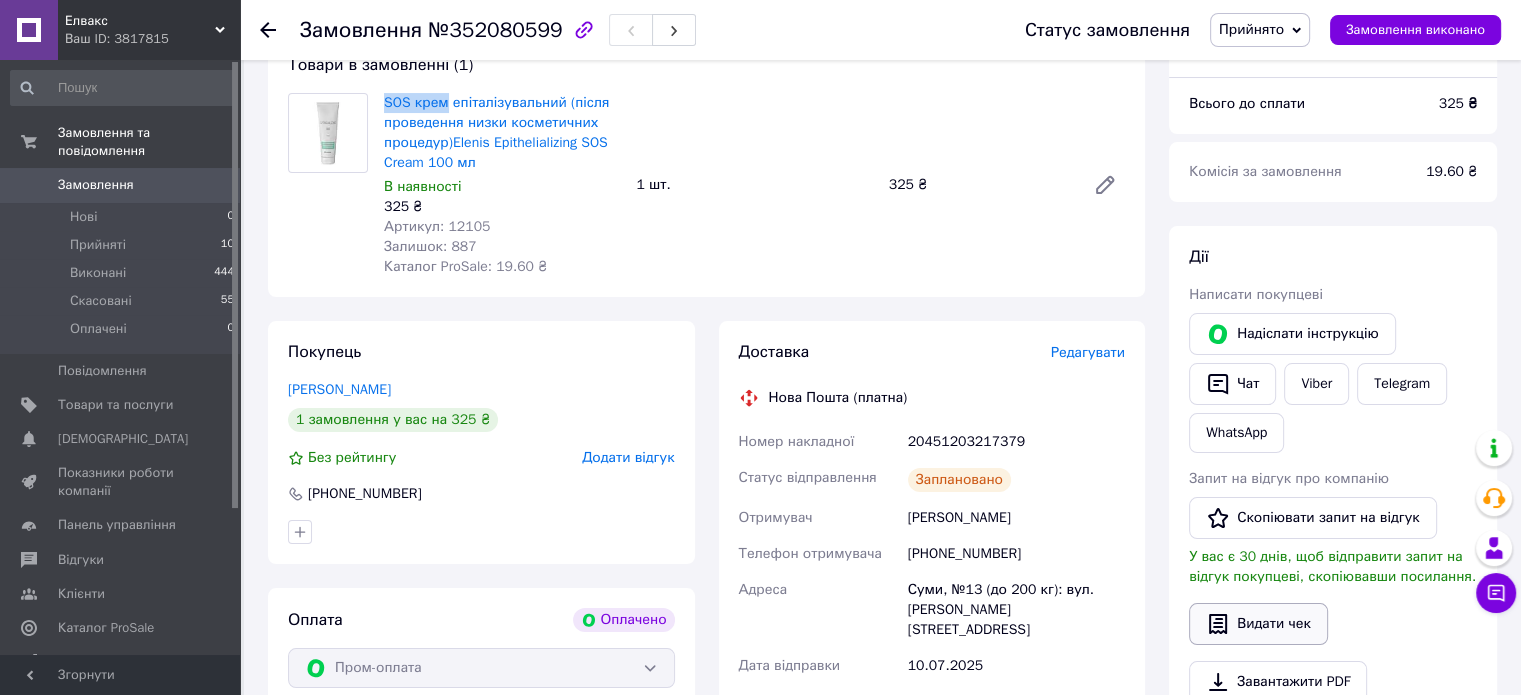 click on "Видати чек" at bounding box center (1258, 624) 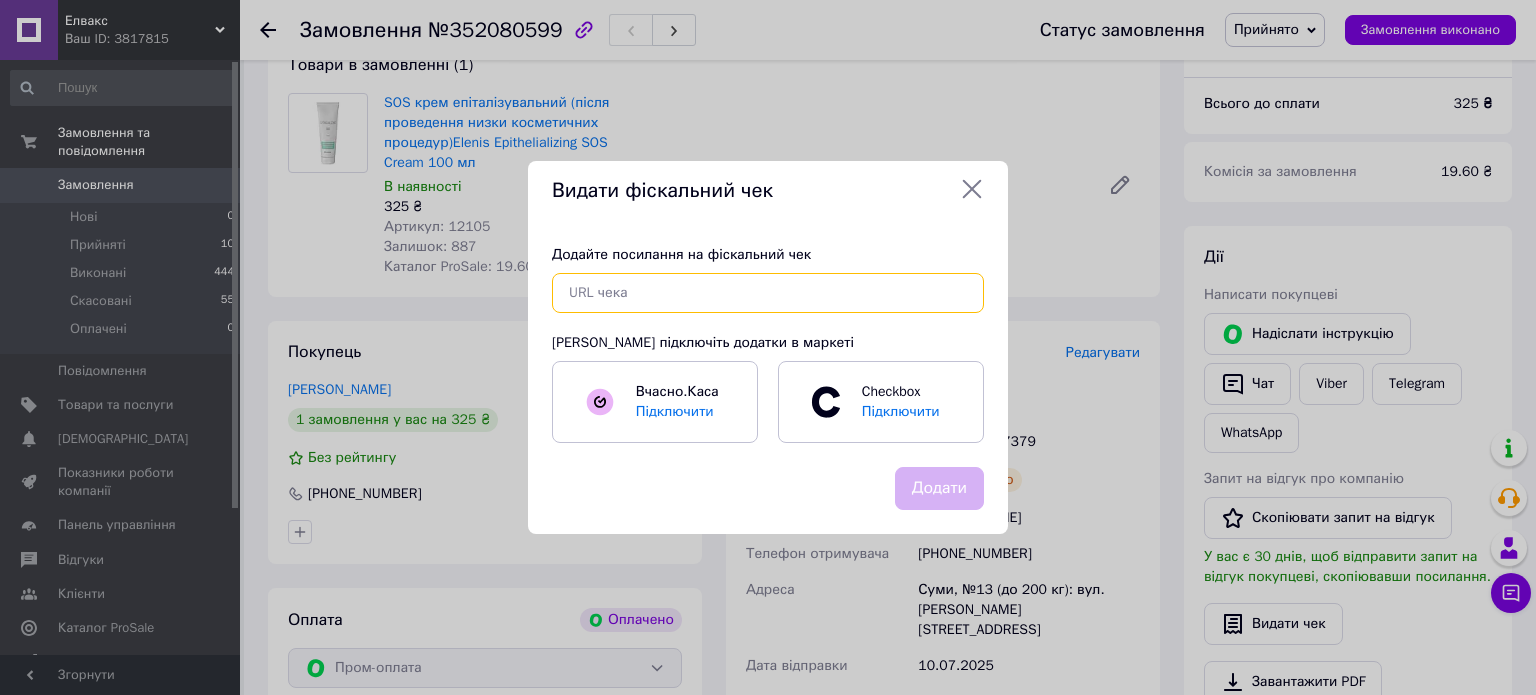 click at bounding box center [768, 293] 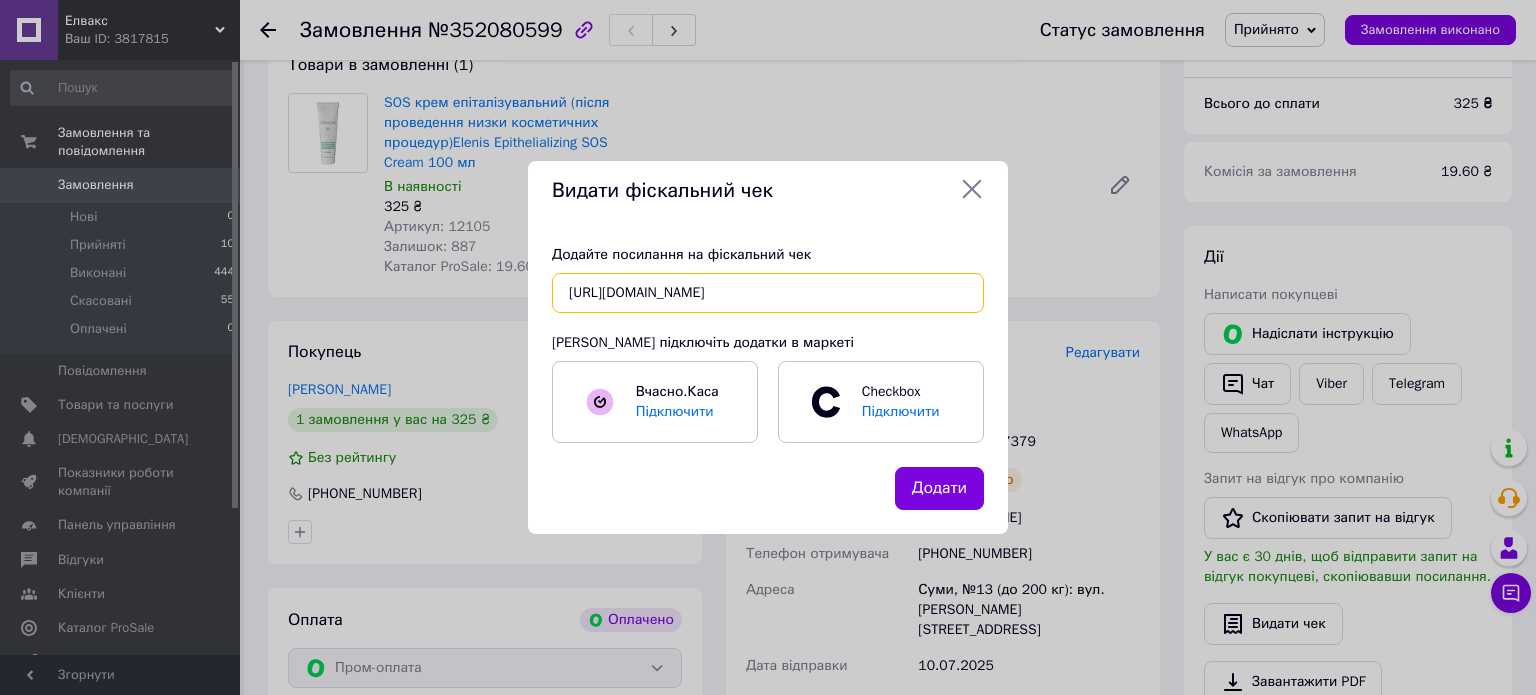 scroll, scrollTop: 0, scrollLeft: 24, axis: horizontal 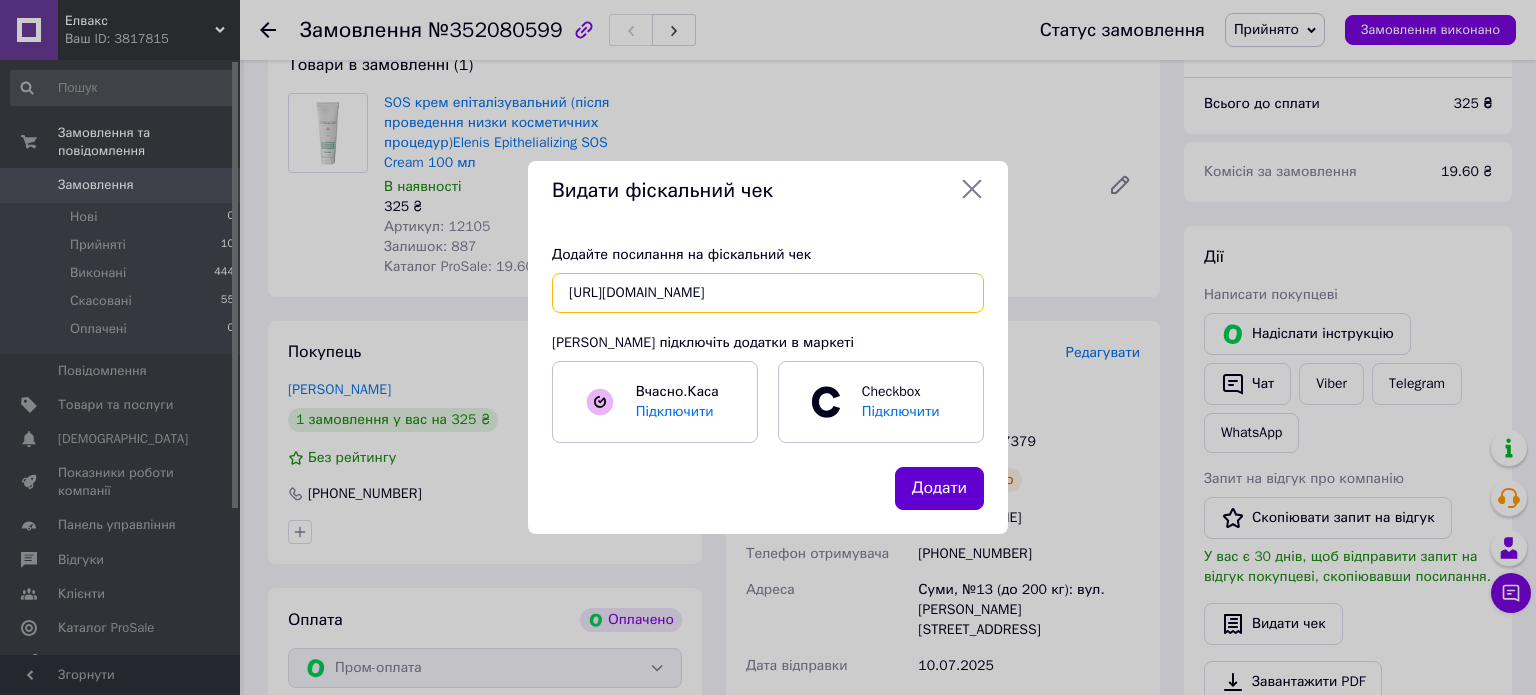 type on "https://check.checkbox.ua/2702ac26-01d8-457e-99f8-242d77683f0e" 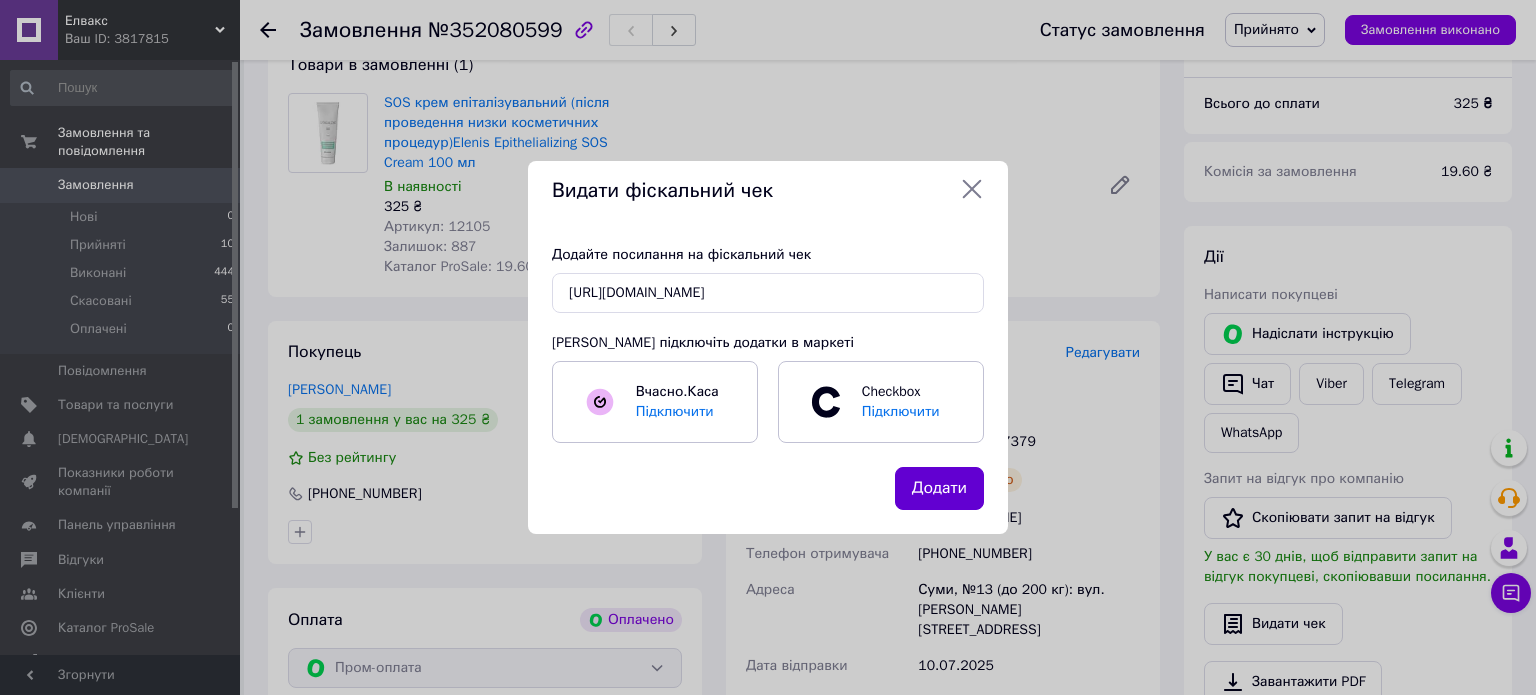click on "Додати" at bounding box center [939, 488] 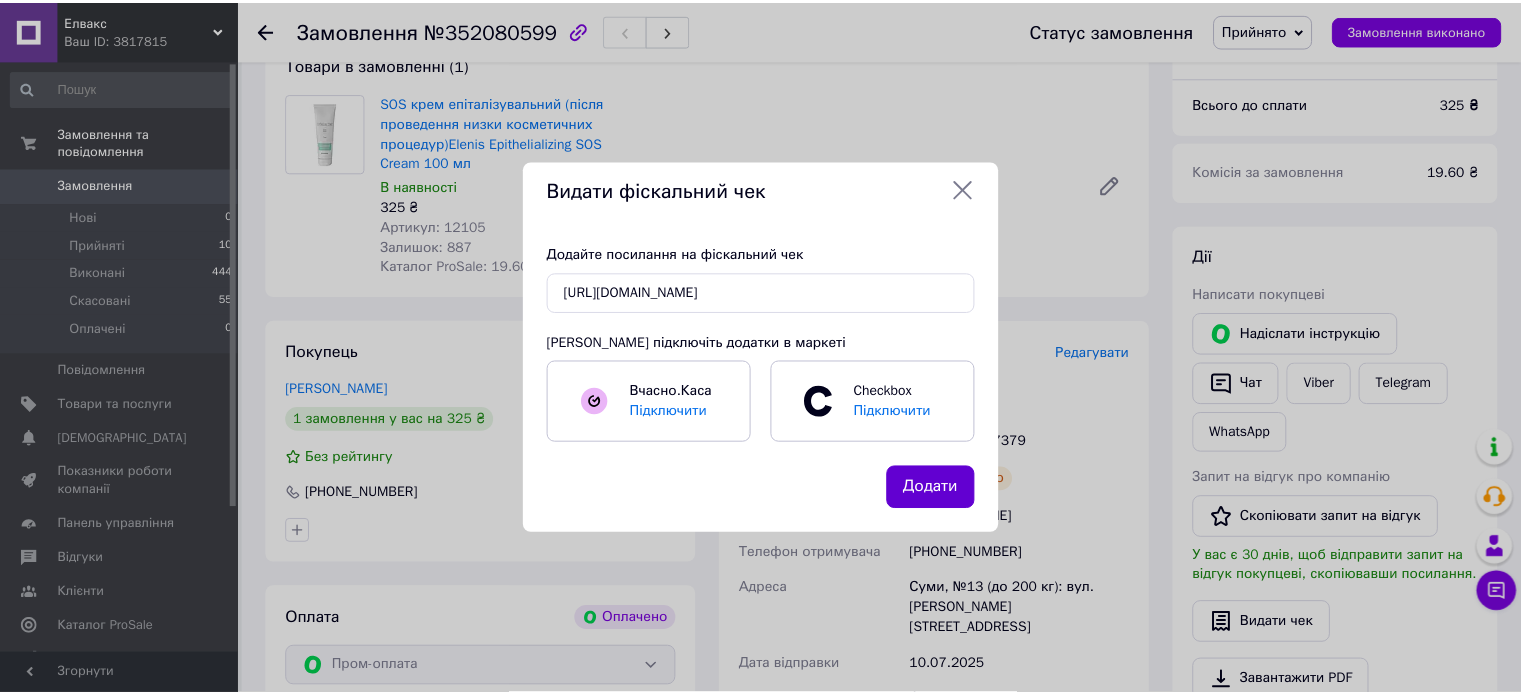 scroll, scrollTop: 0, scrollLeft: 0, axis: both 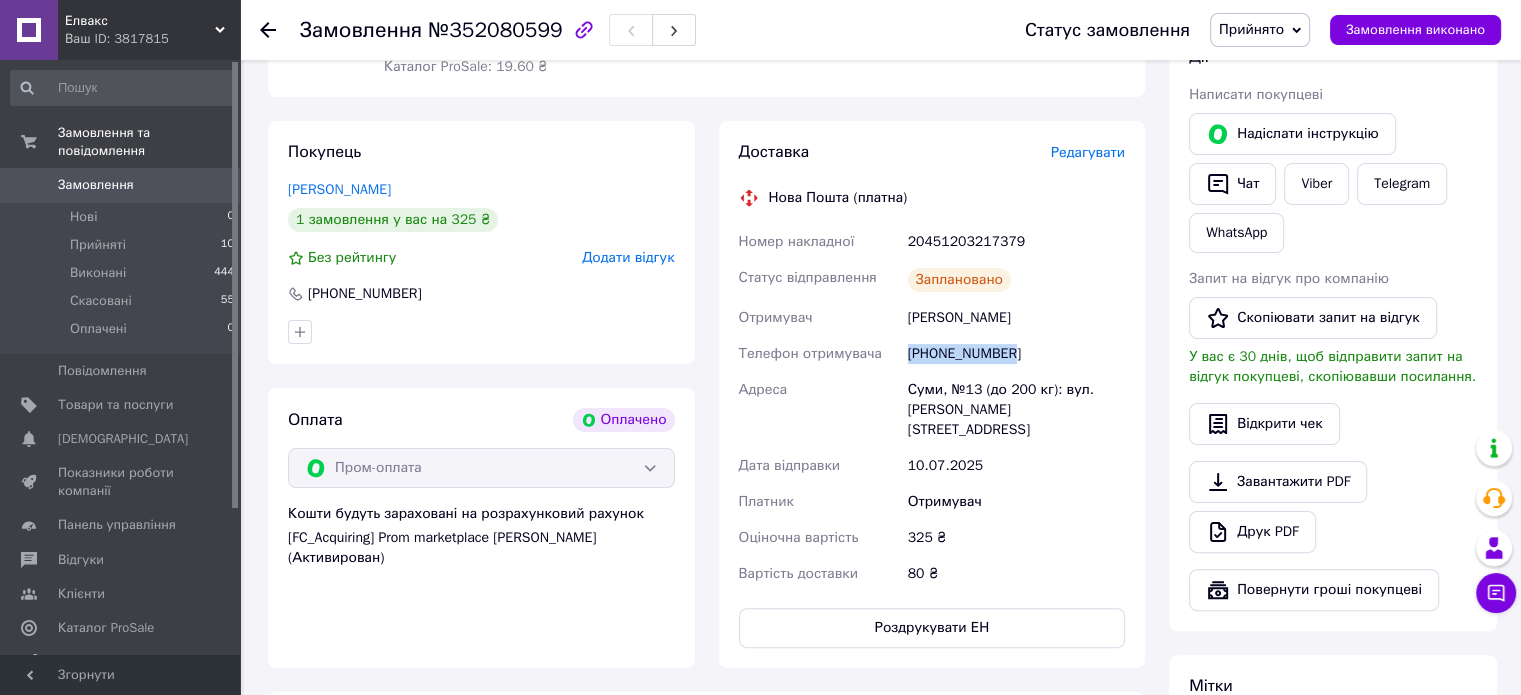 drag, startPoint x: 1011, startPoint y: 353, endPoint x: 905, endPoint y: 355, distance: 106.01887 